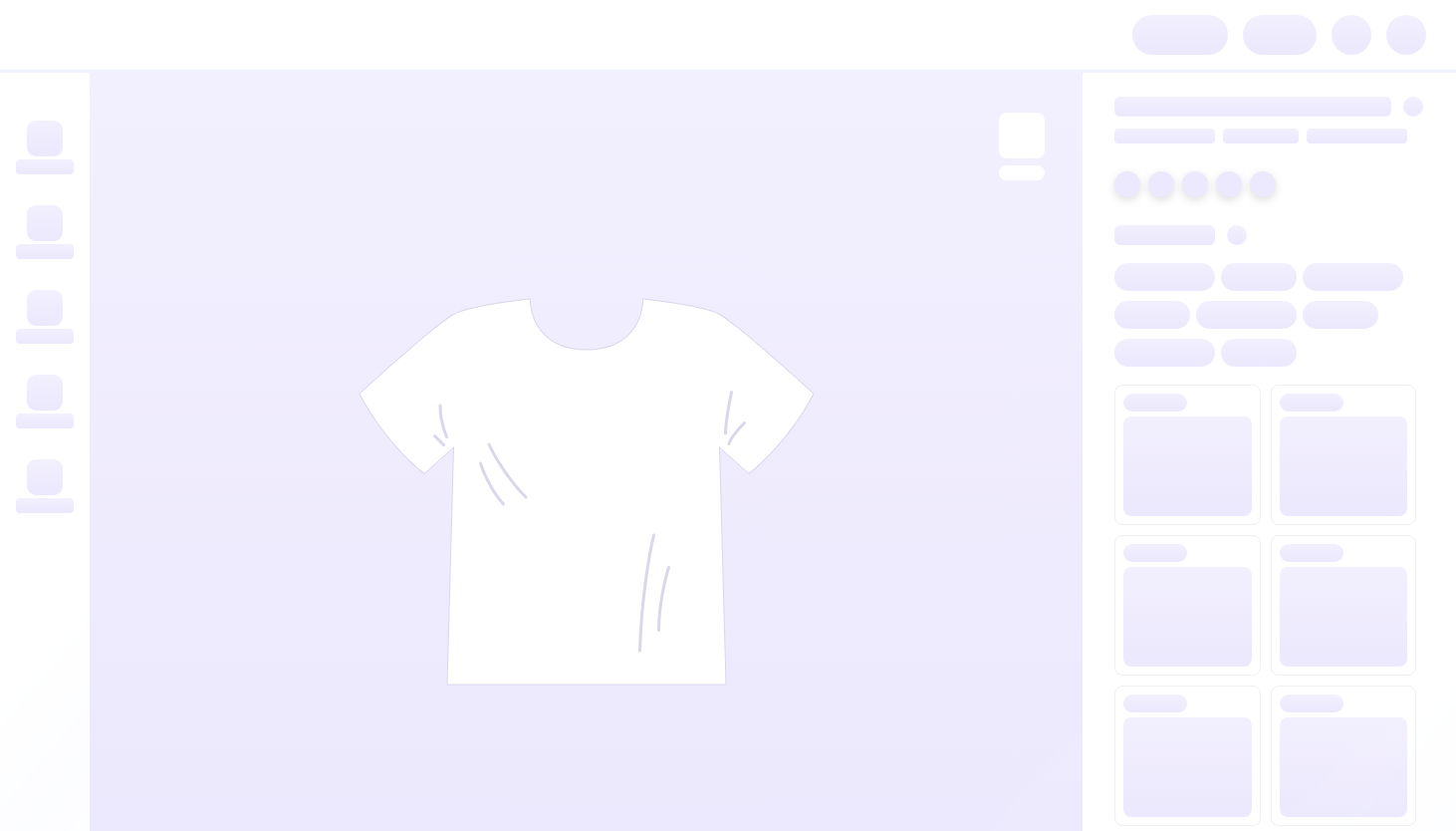 scroll, scrollTop: 0, scrollLeft: 0, axis: both 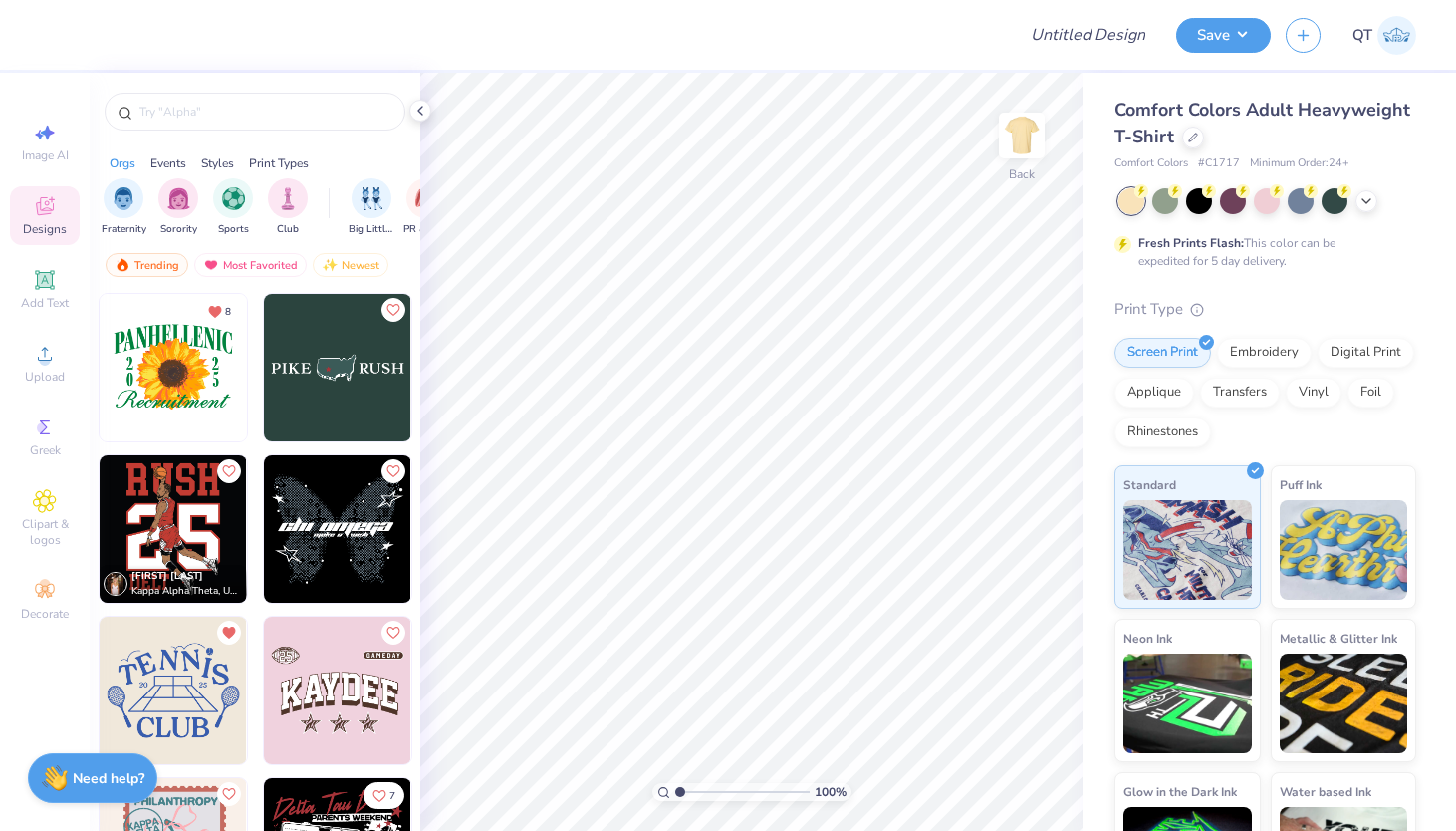 click at bounding box center (338, 368) 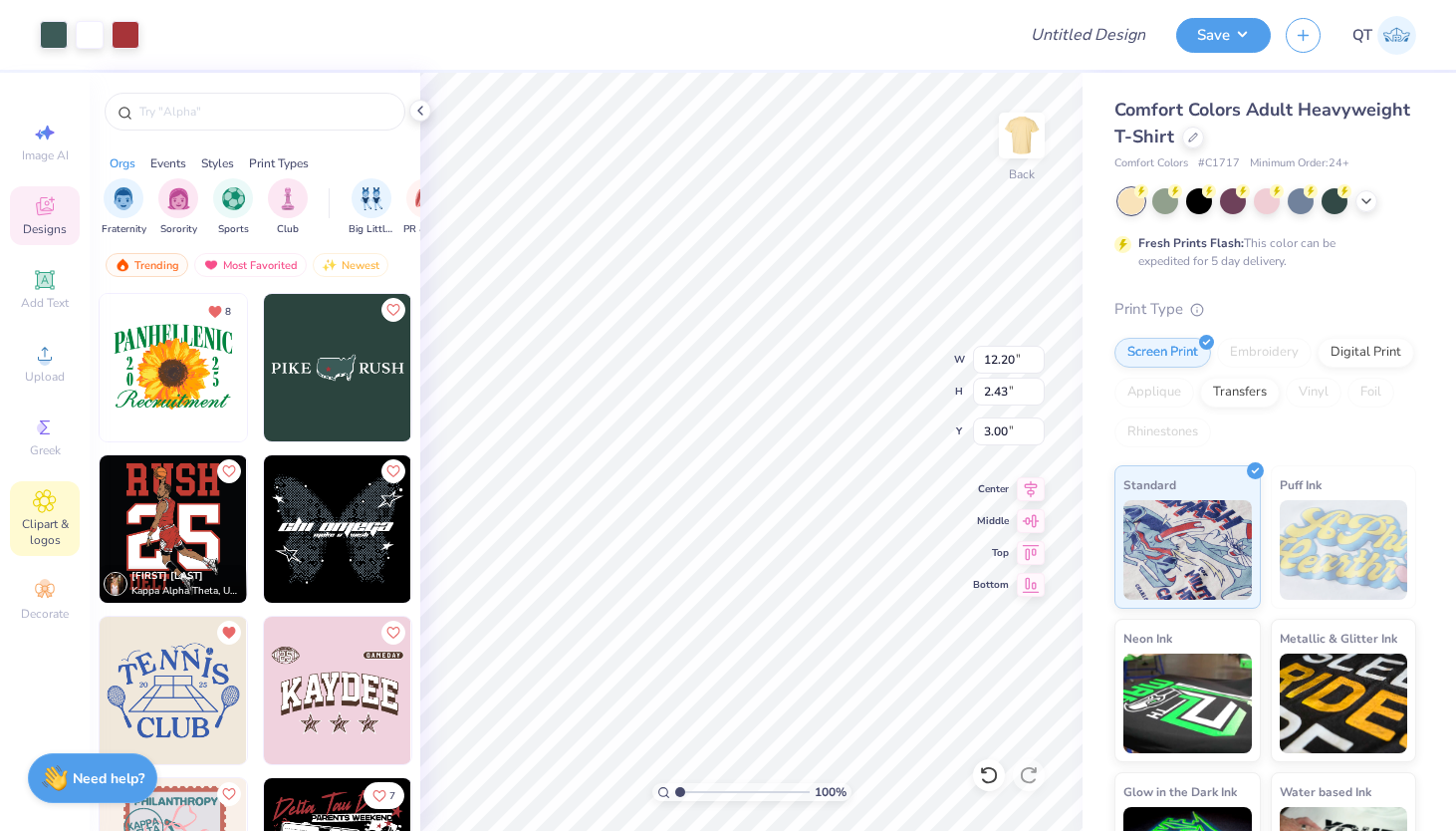 click 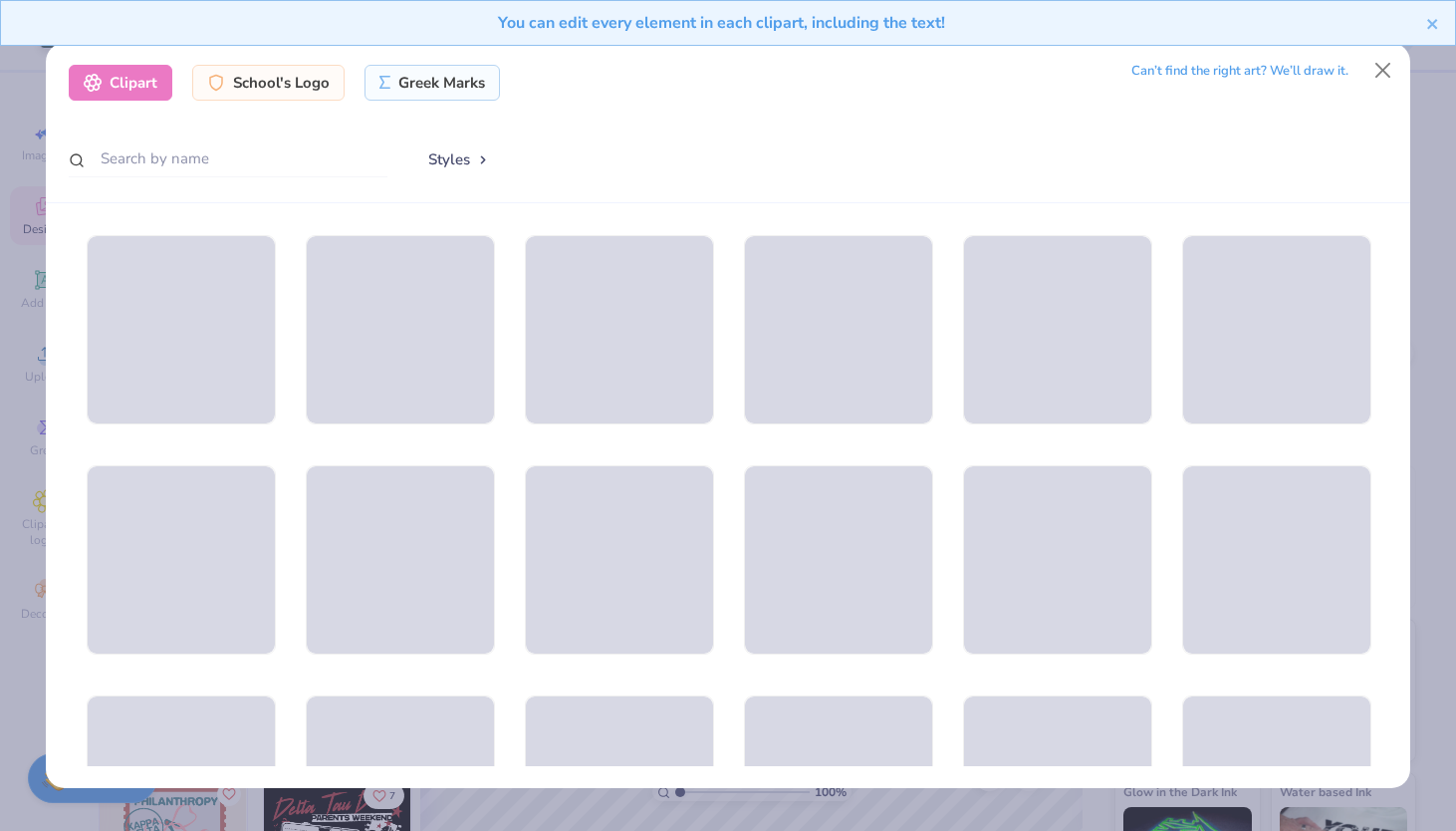 click on "Clipart School's Logo Greek Marks Can’t find the right art? We’ll draw it. Styles" at bounding box center (728, 416) 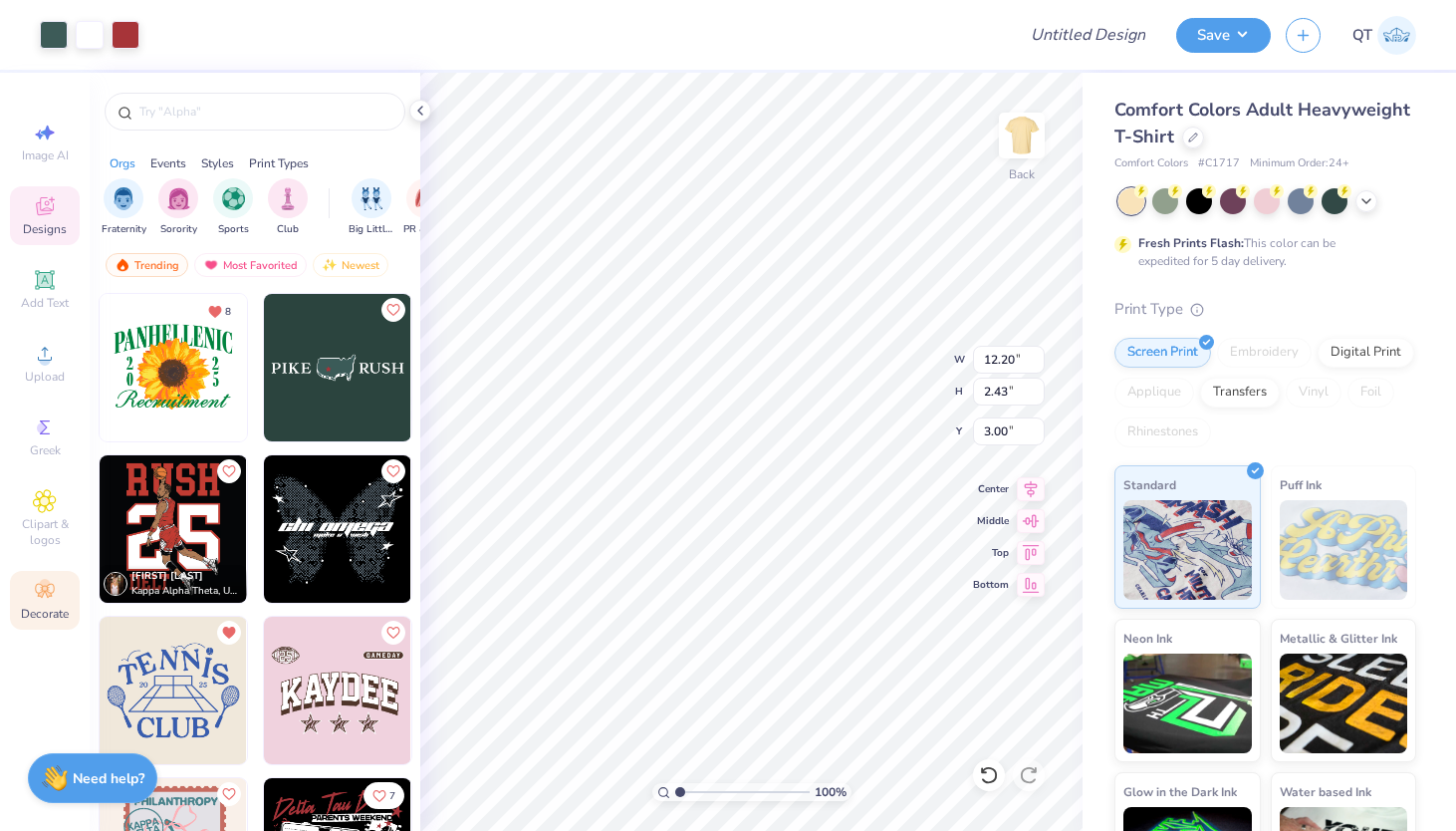 click on "Decorate" at bounding box center [45, 600] 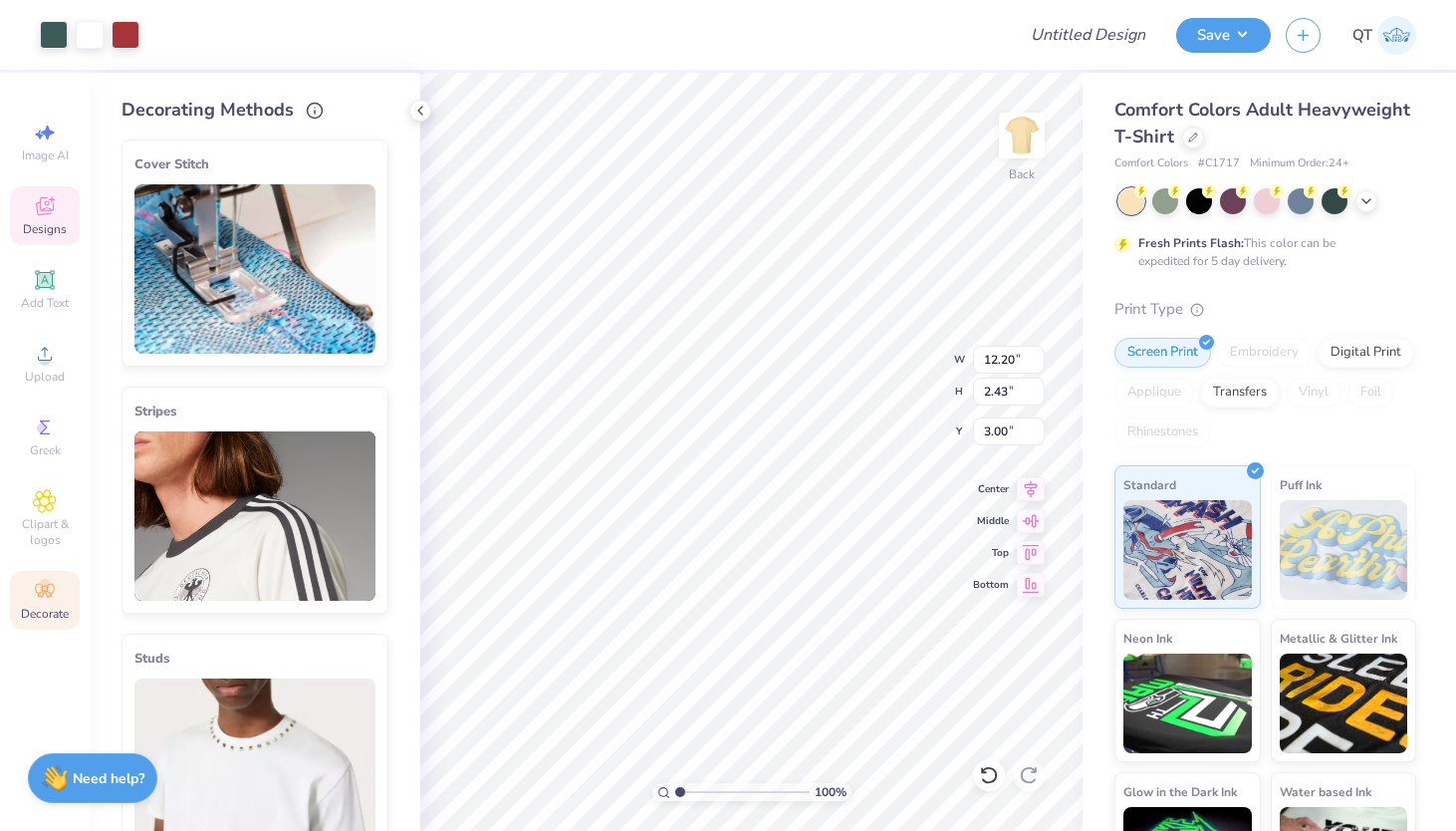 click at bounding box center [255, 269] 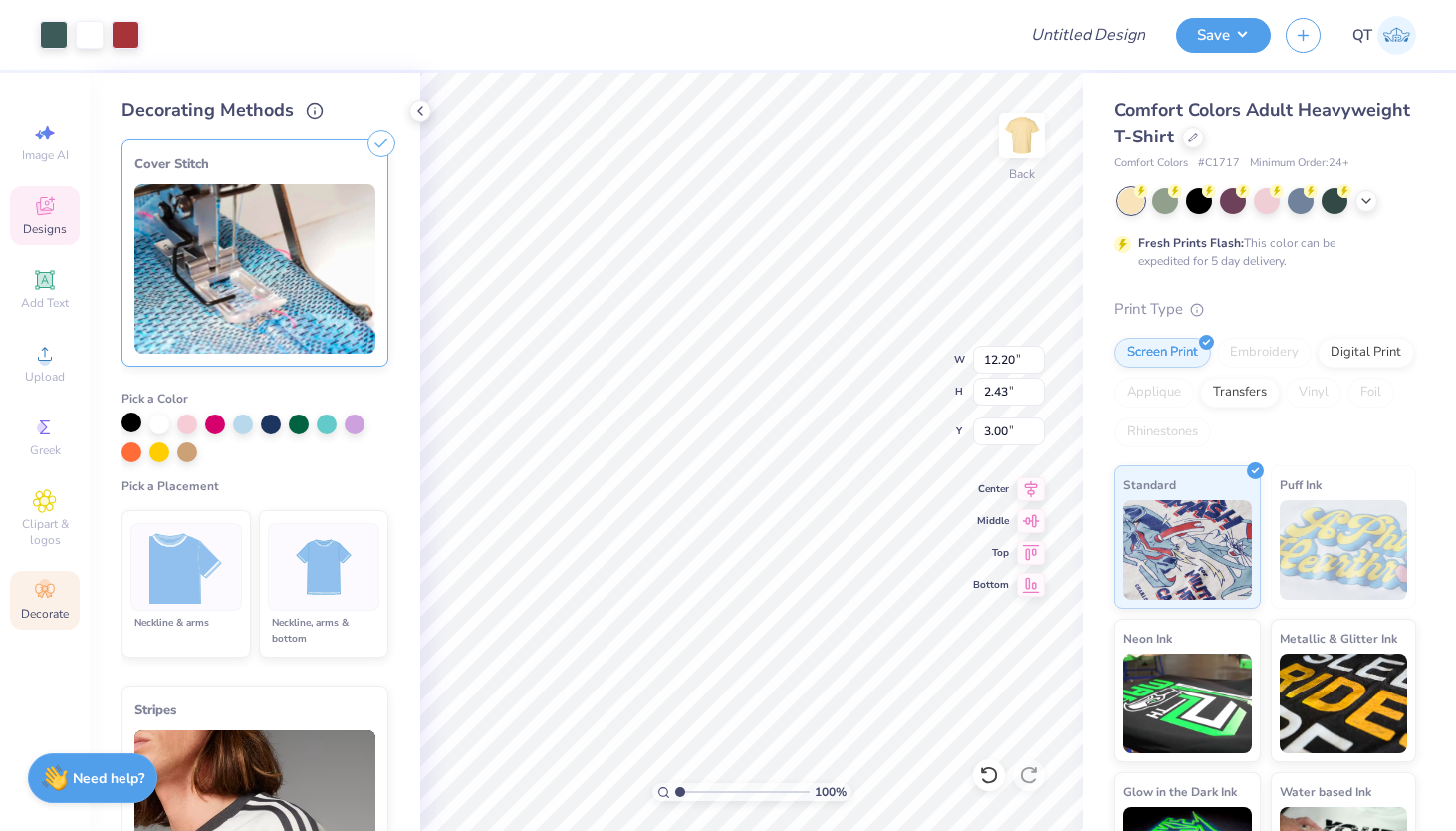 click at bounding box center [131, 422] 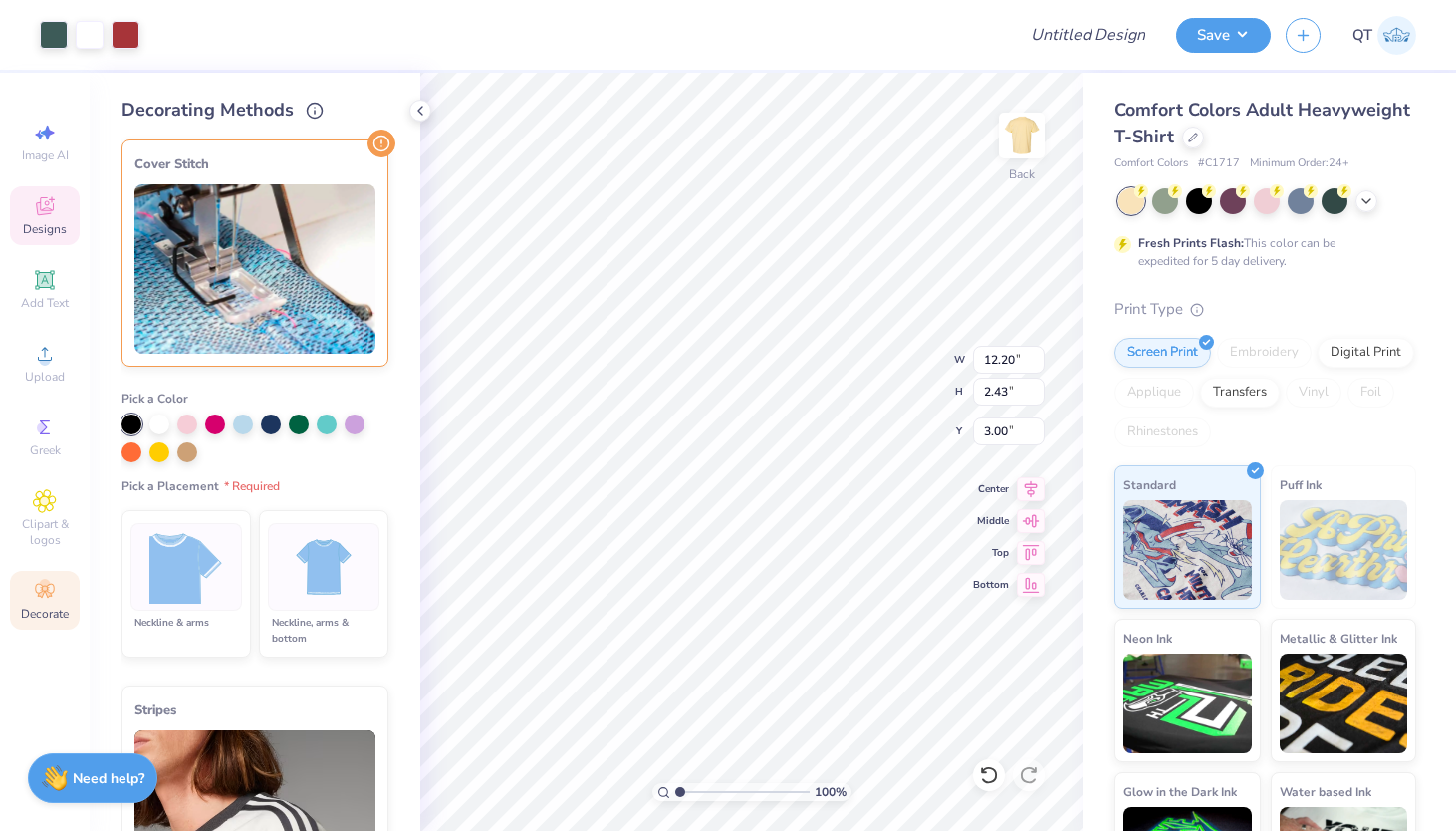 click at bounding box center (186, 567) 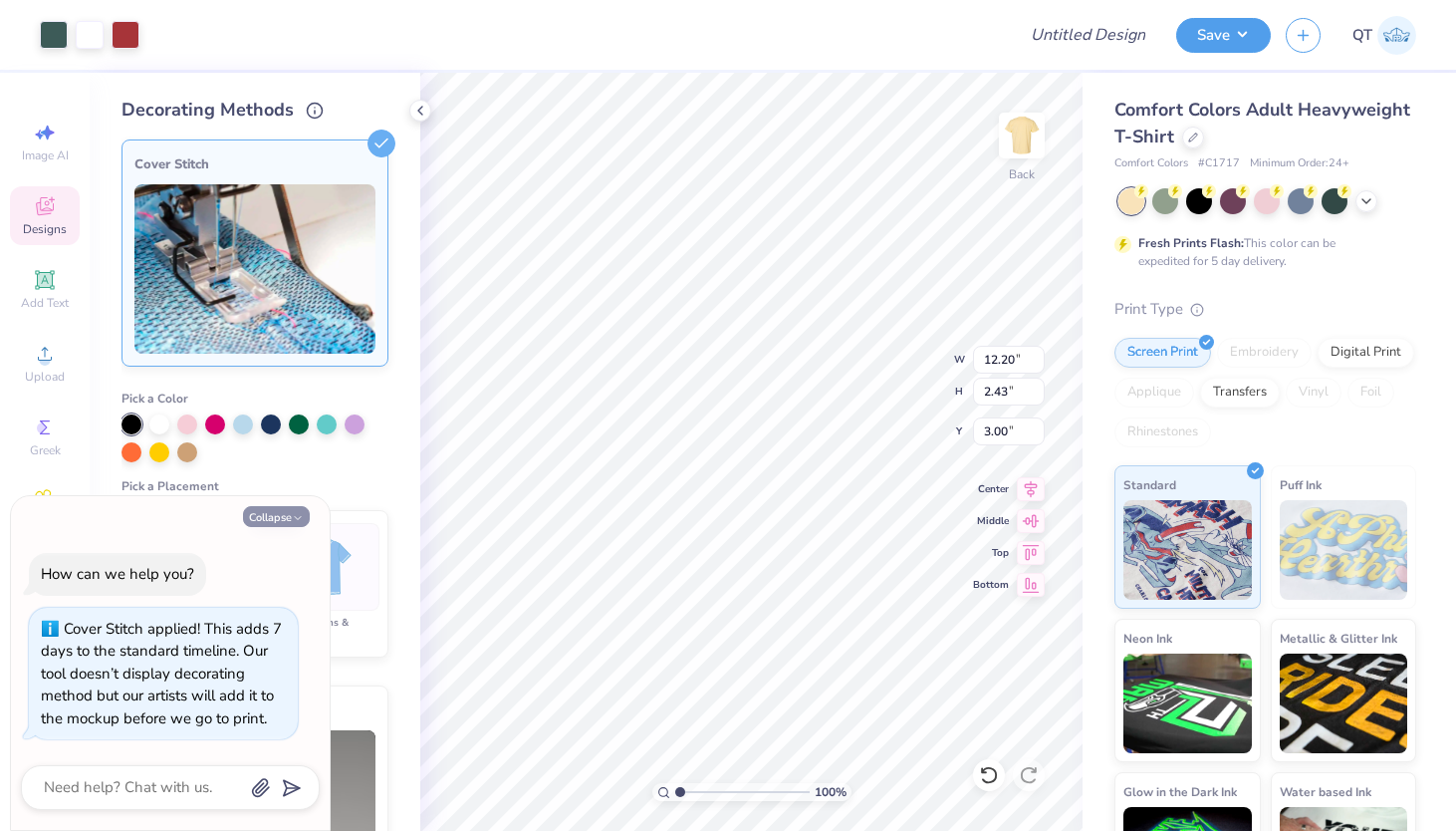 click on "Collapse" at bounding box center [276, 516] 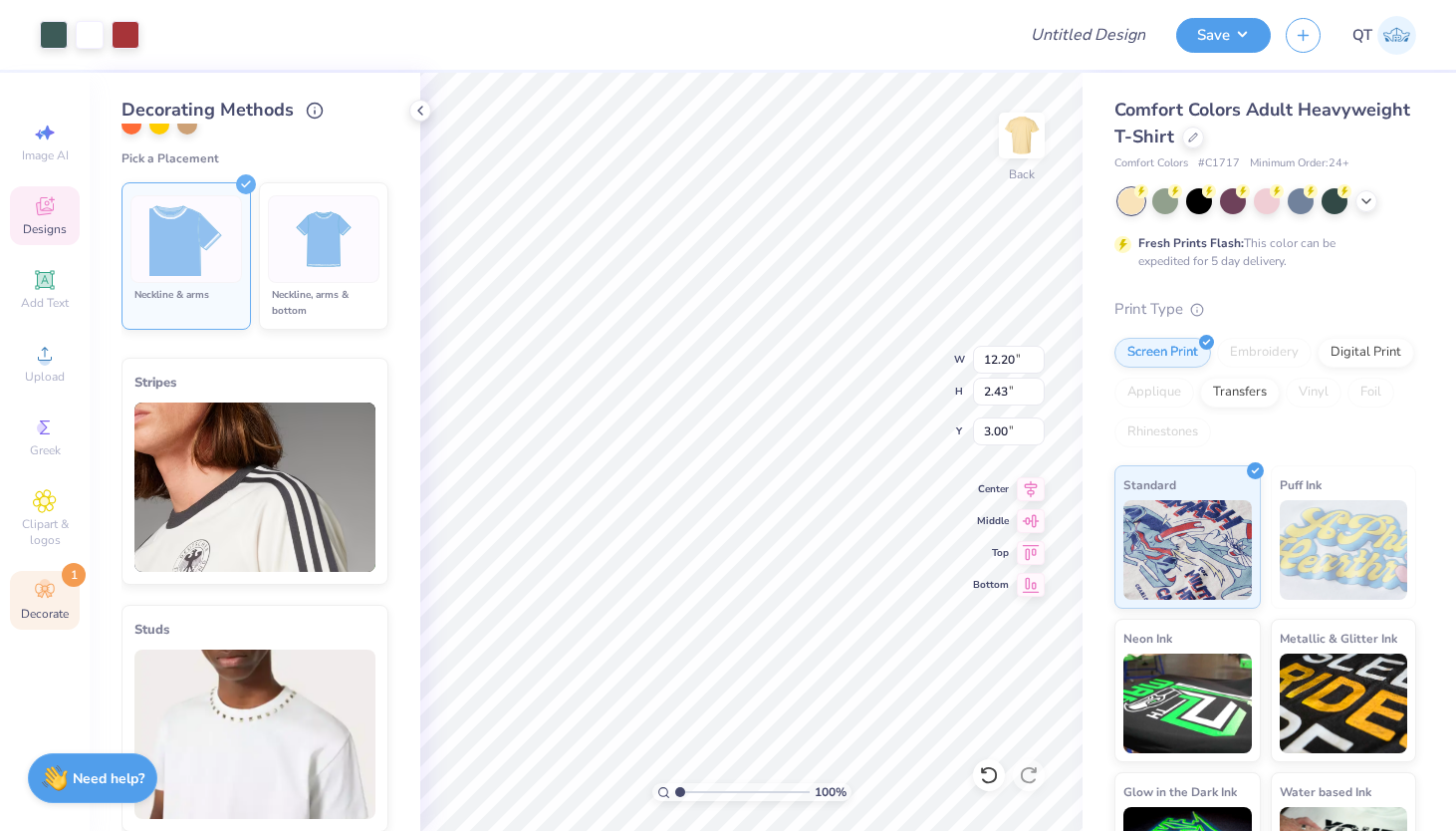 click at bounding box center [255, 487] 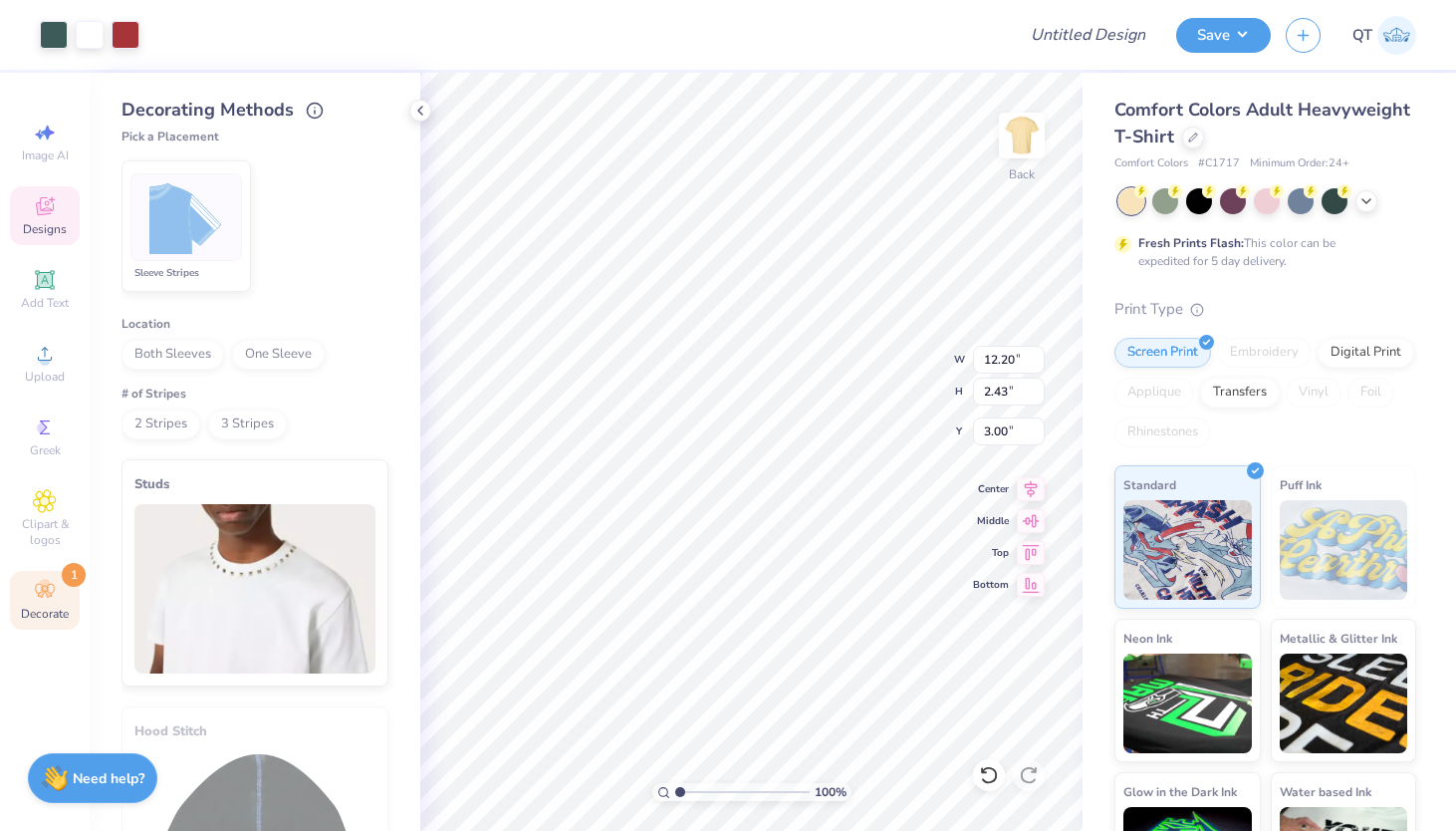 scroll, scrollTop: 334, scrollLeft: 0, axis: vertical 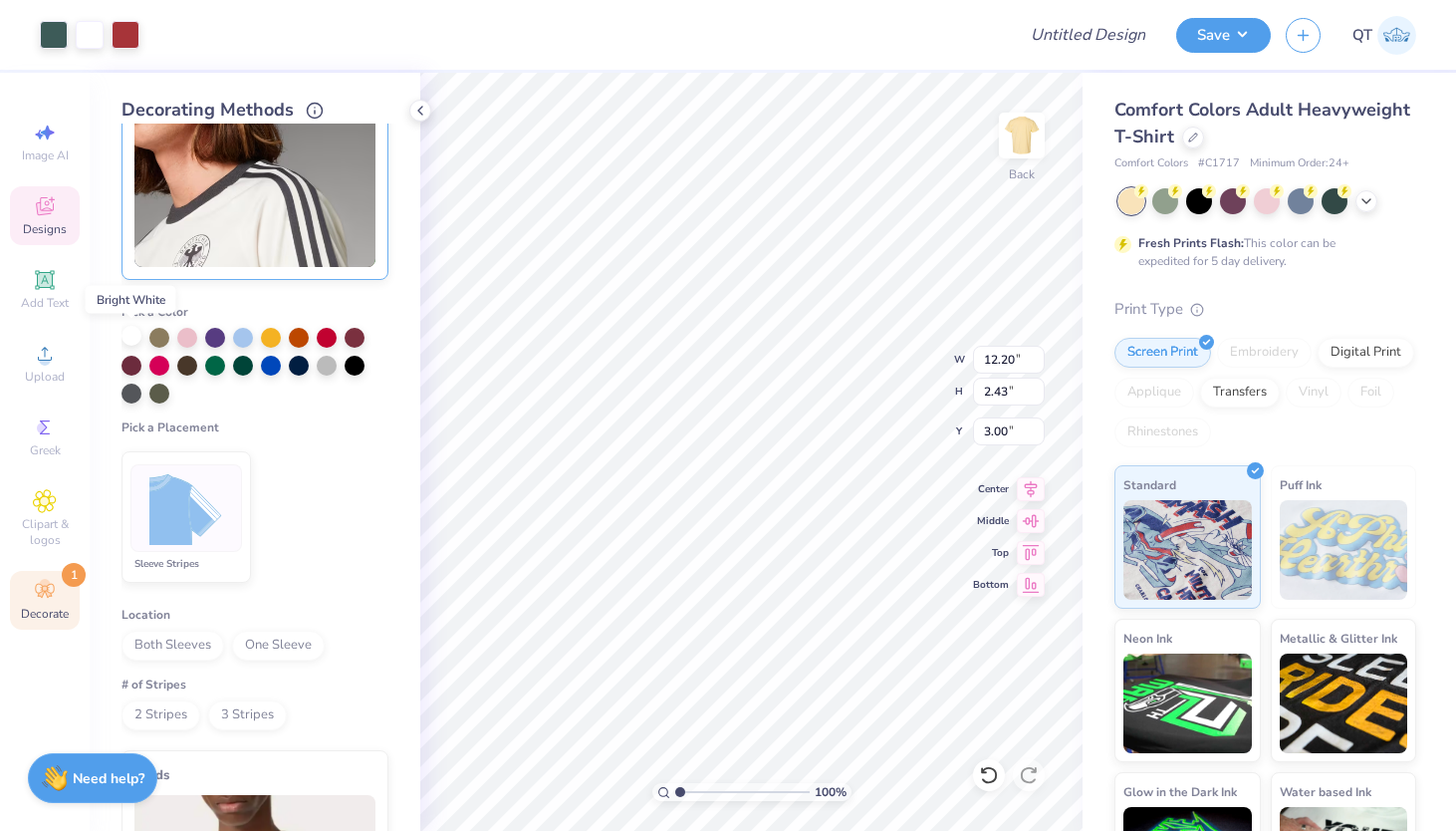 click at bounding box center (131, 336) 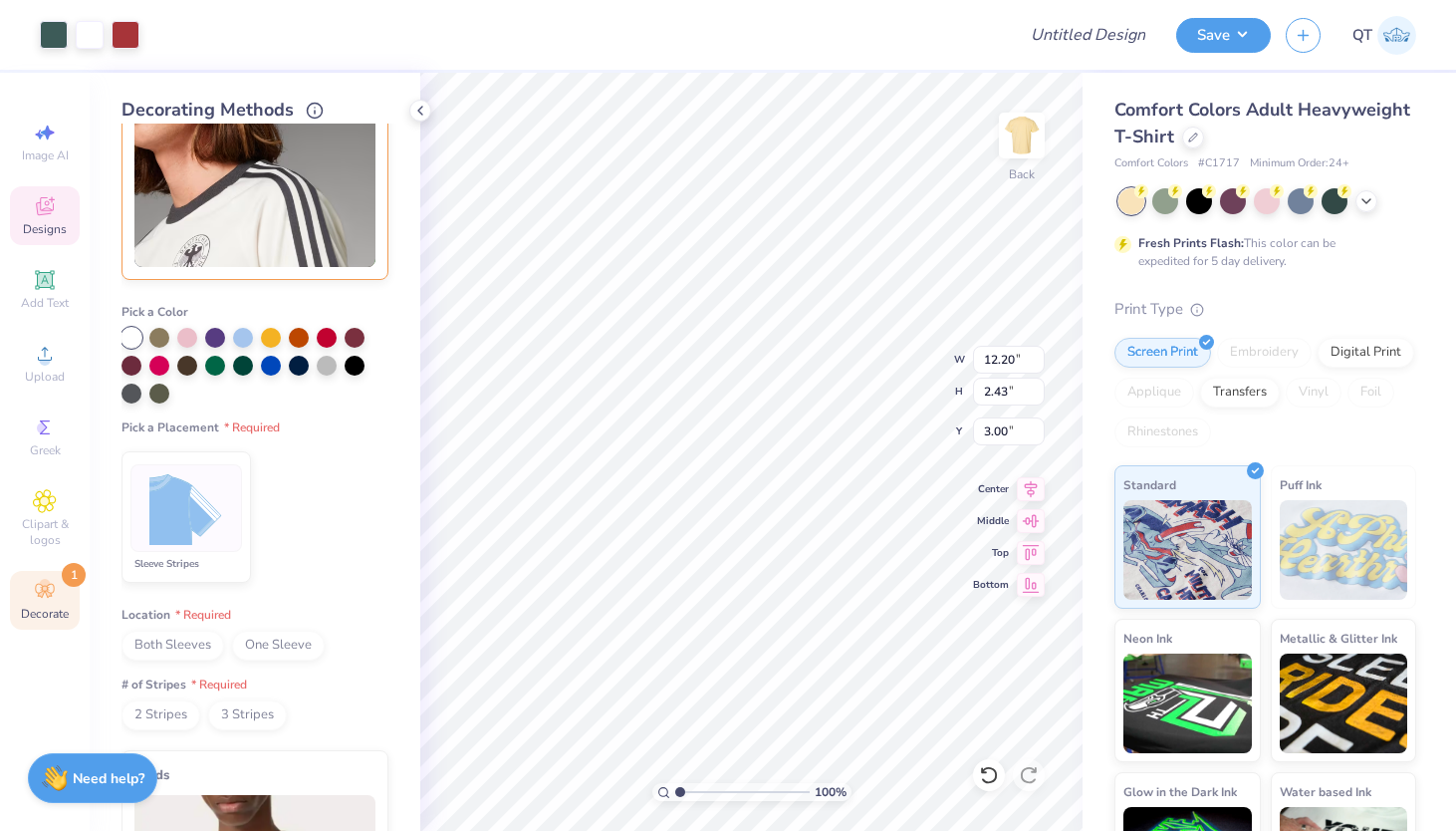 click at bounding box center (186, 508) 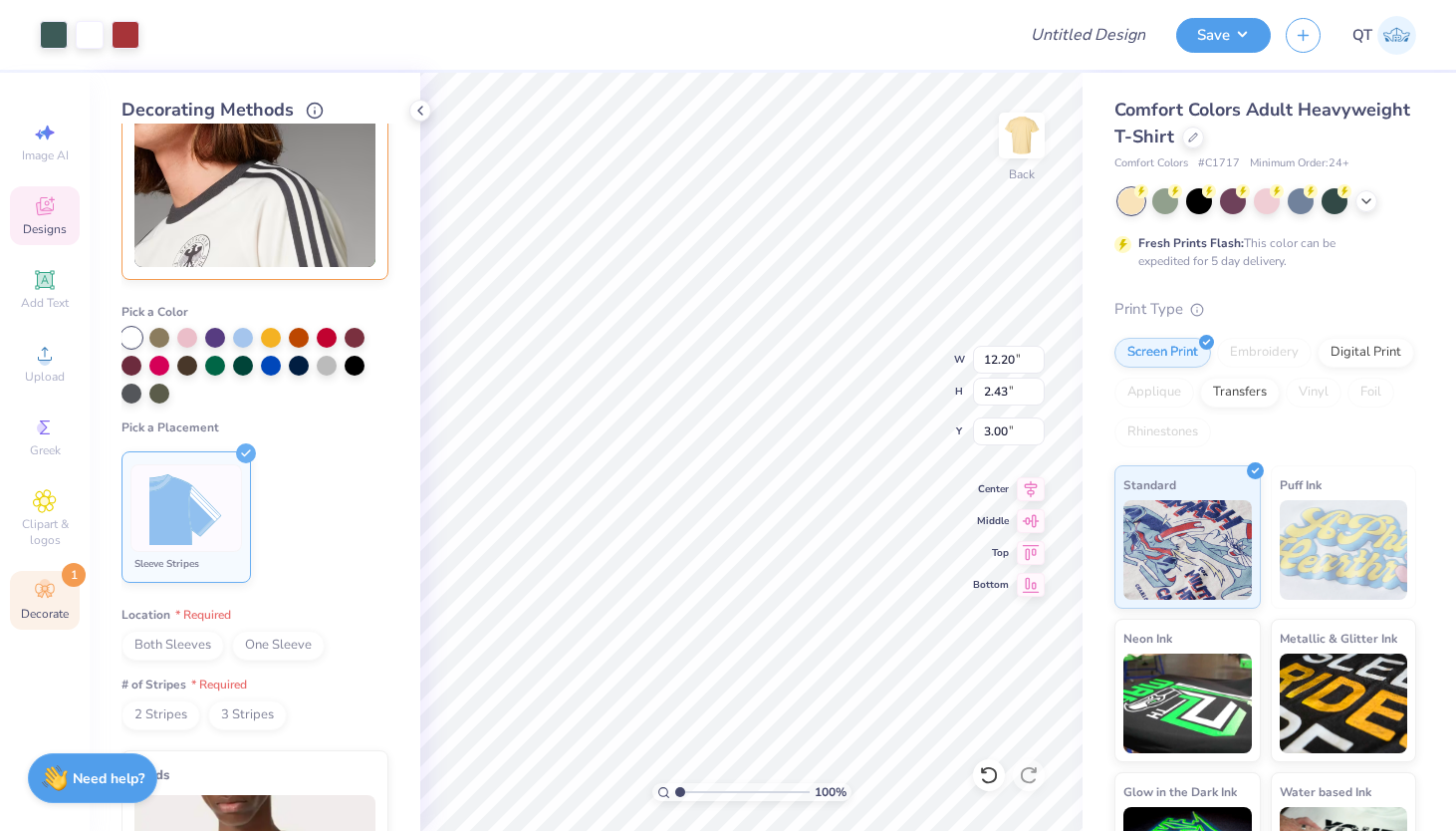 click on "Both Sleeves" at bounding box center (172, 646) 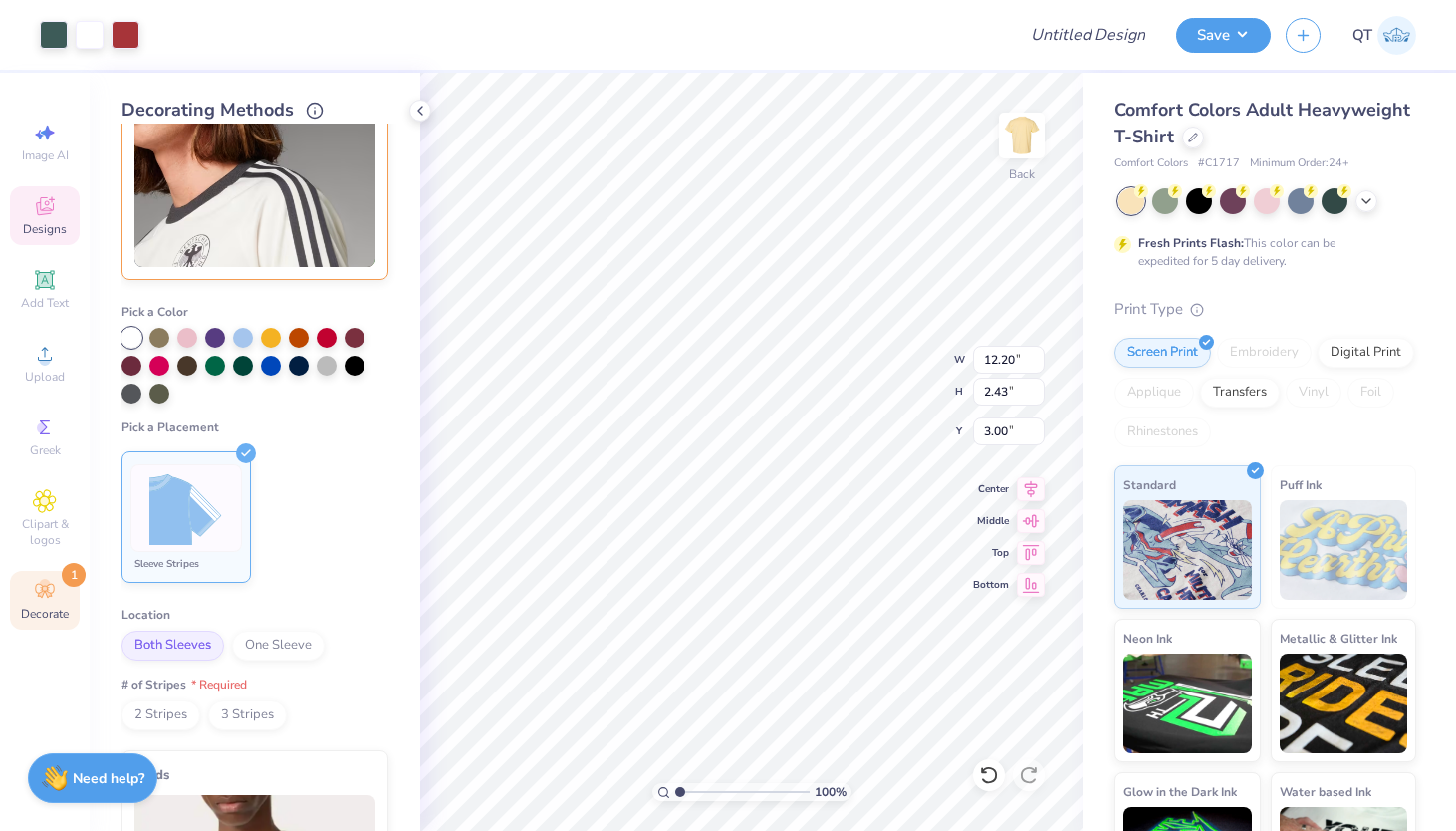 click on "3 Stripes" at bounding box center [247, 715] 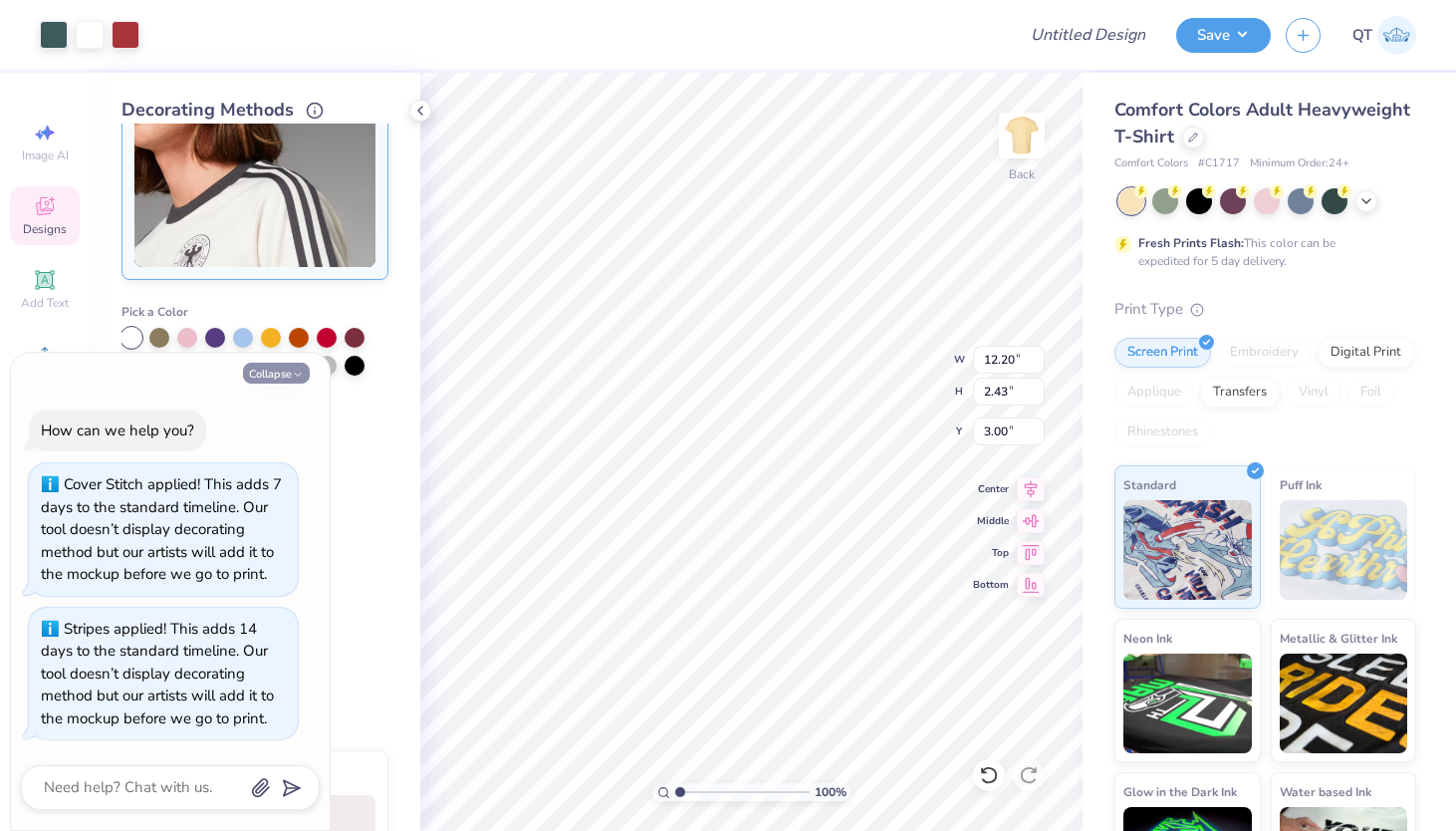 click on "Collapse" at bounding box center [276, 373] 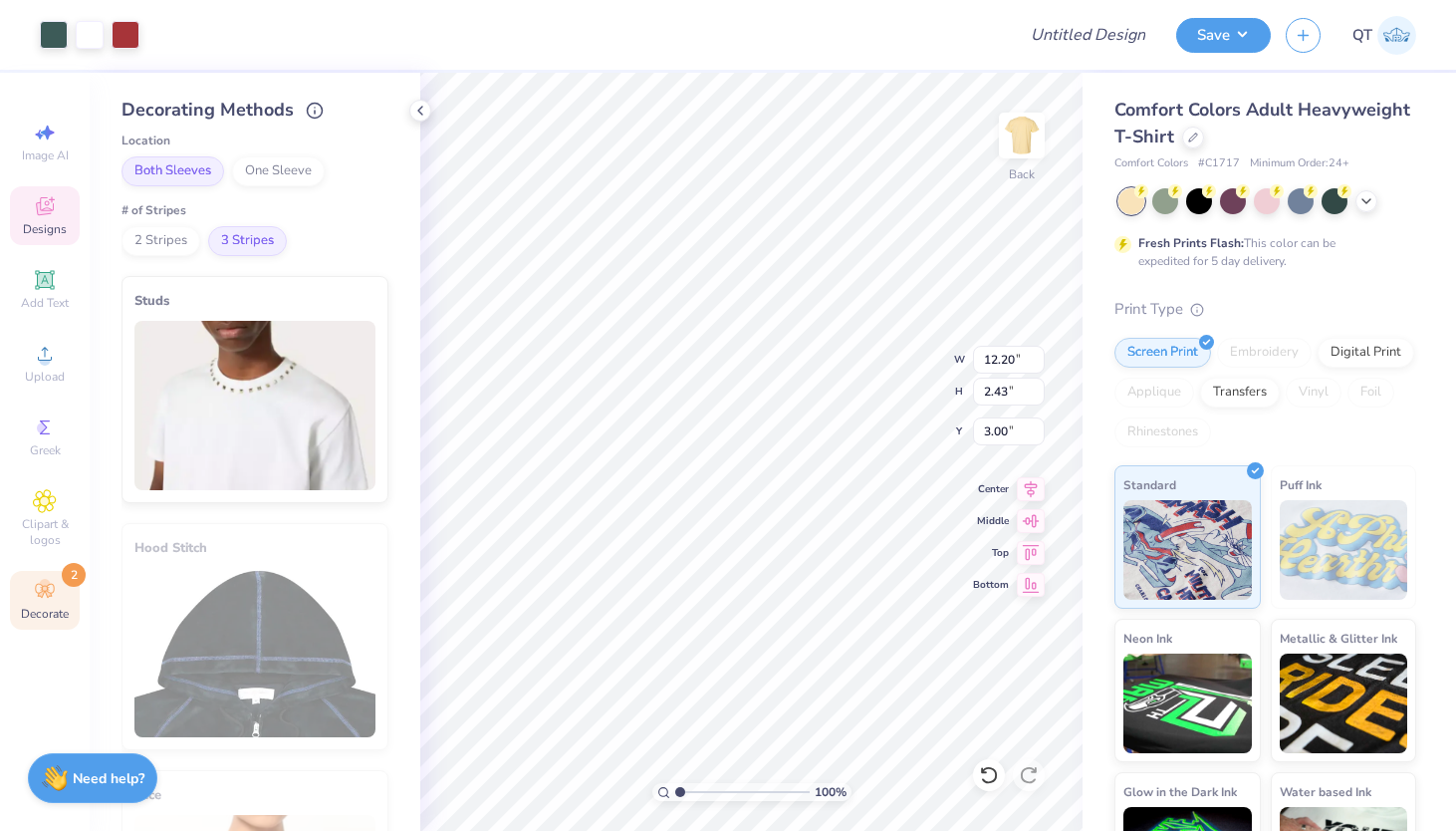 click at bounding box center (255, 406) 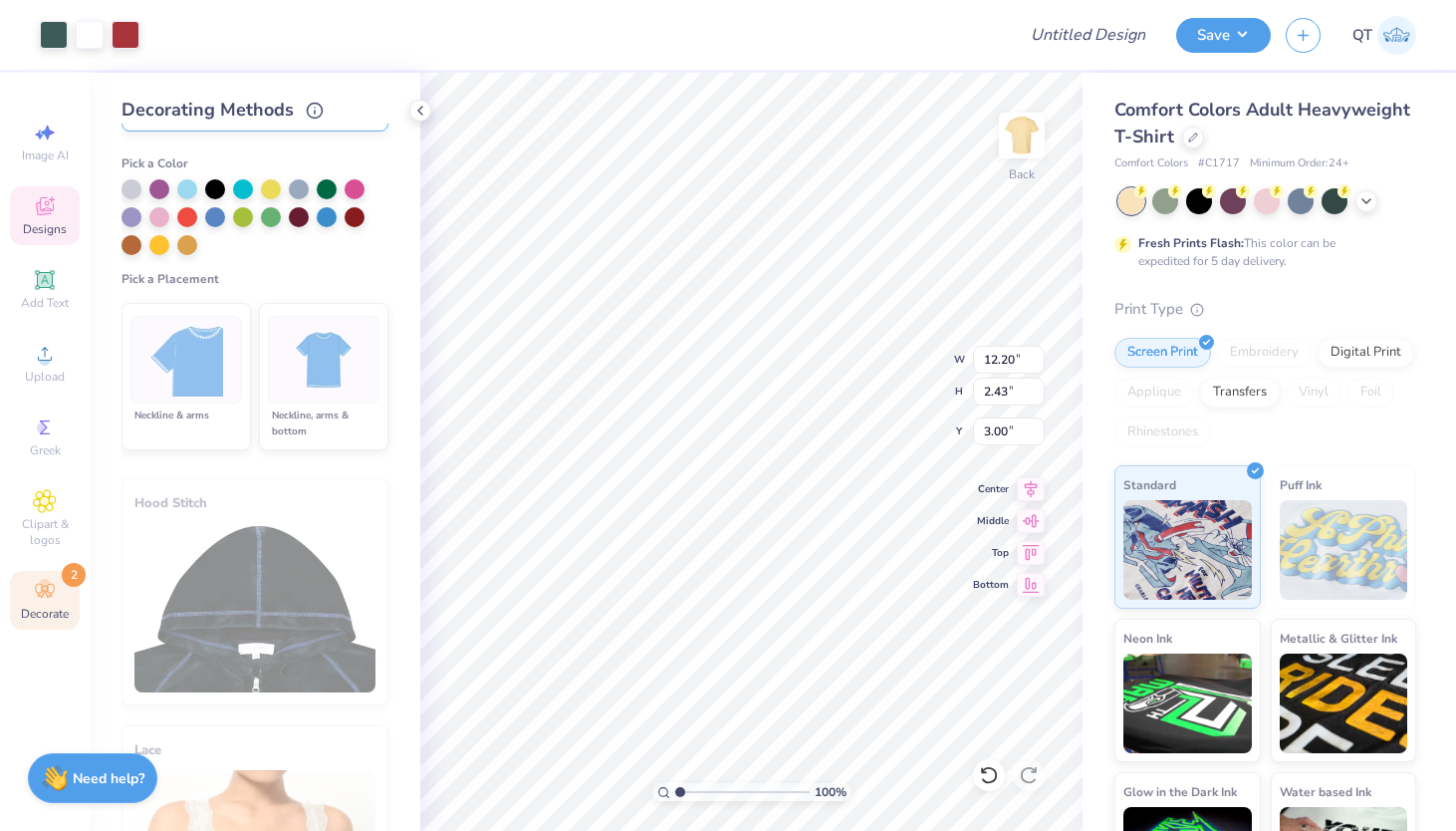scroll, scrollTop: 780, scrollLeft: 0, axis: vertical 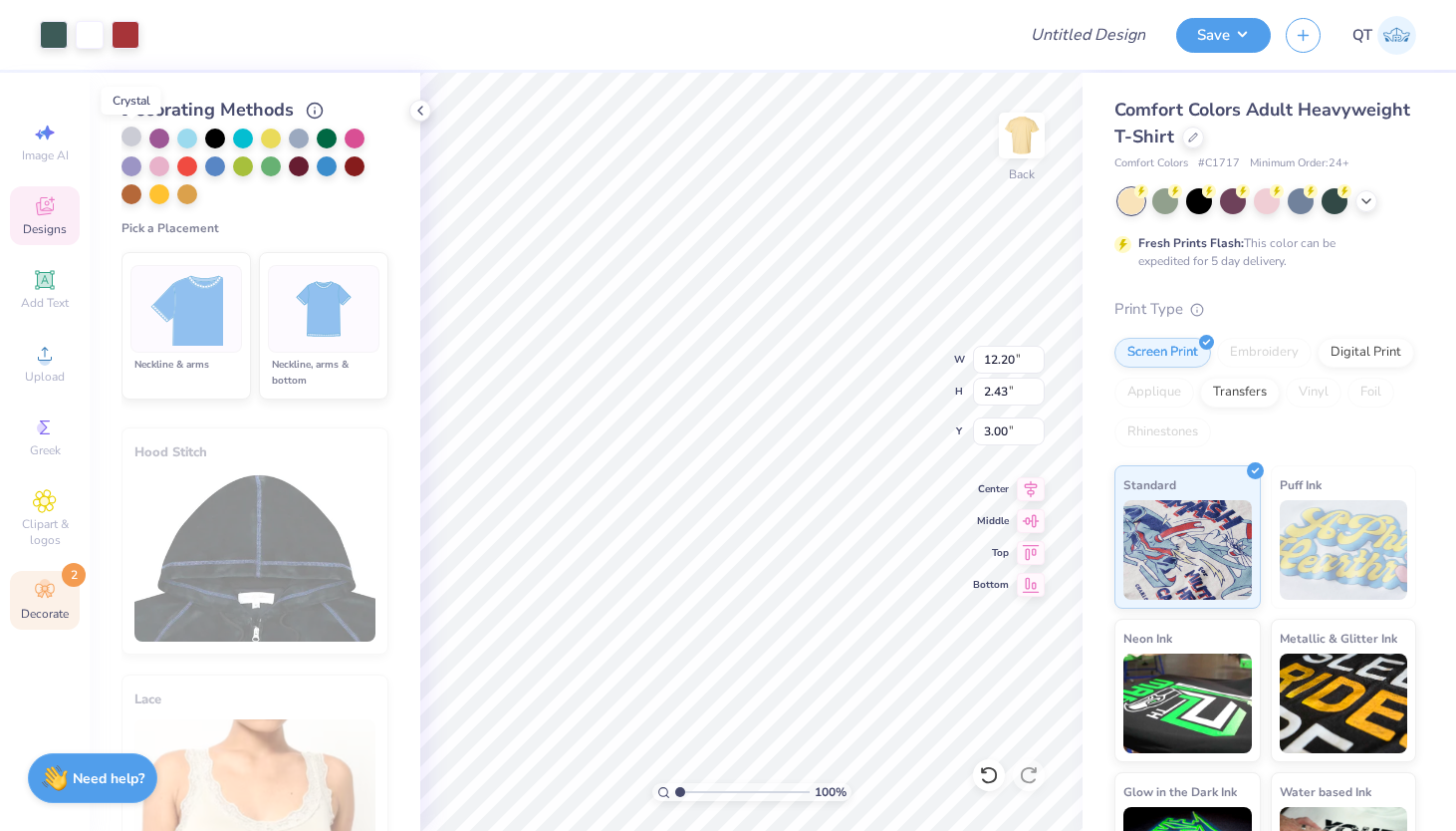click at bounding box center (131, 137) 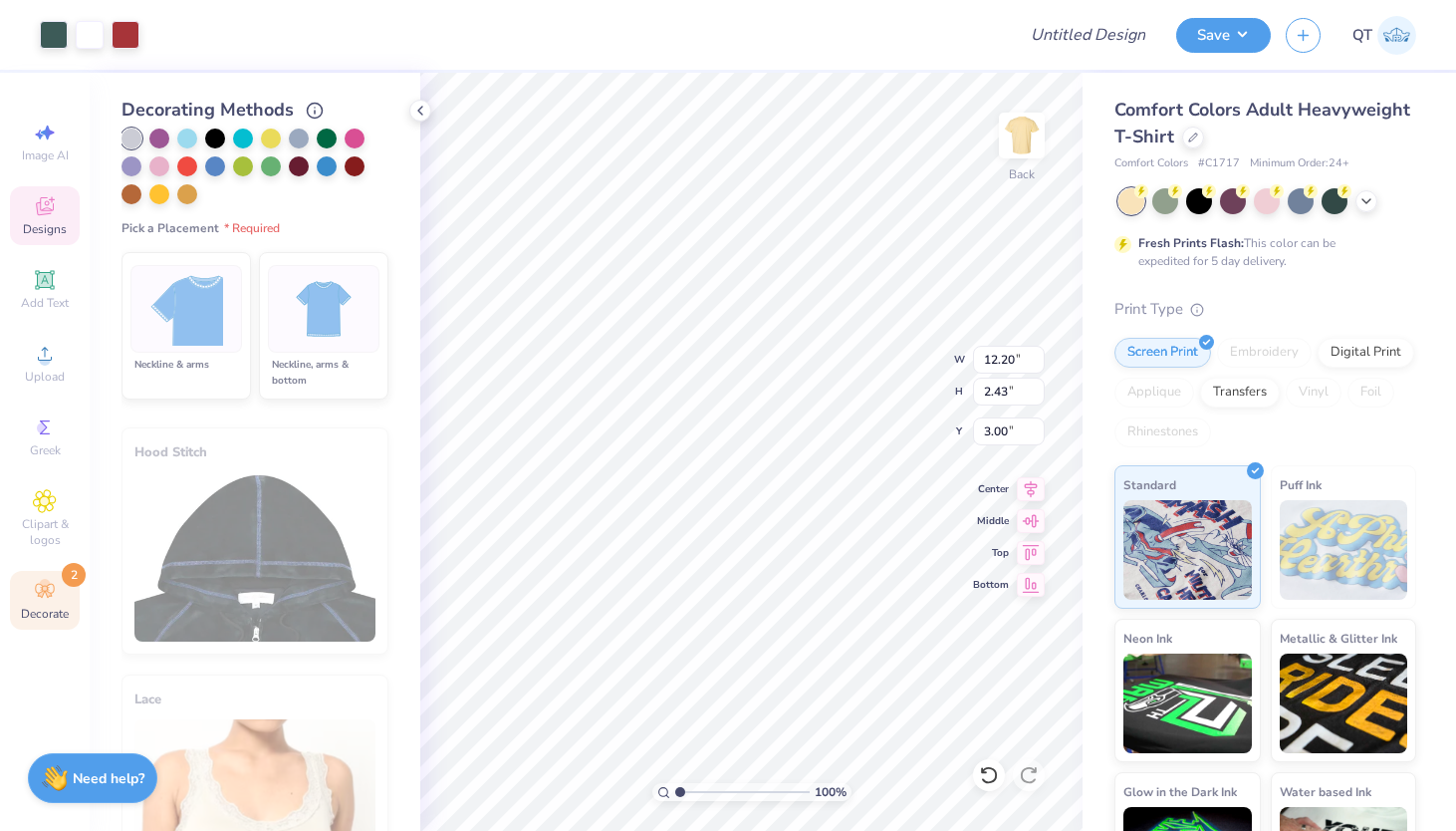 click at bounding box center [186, 309] 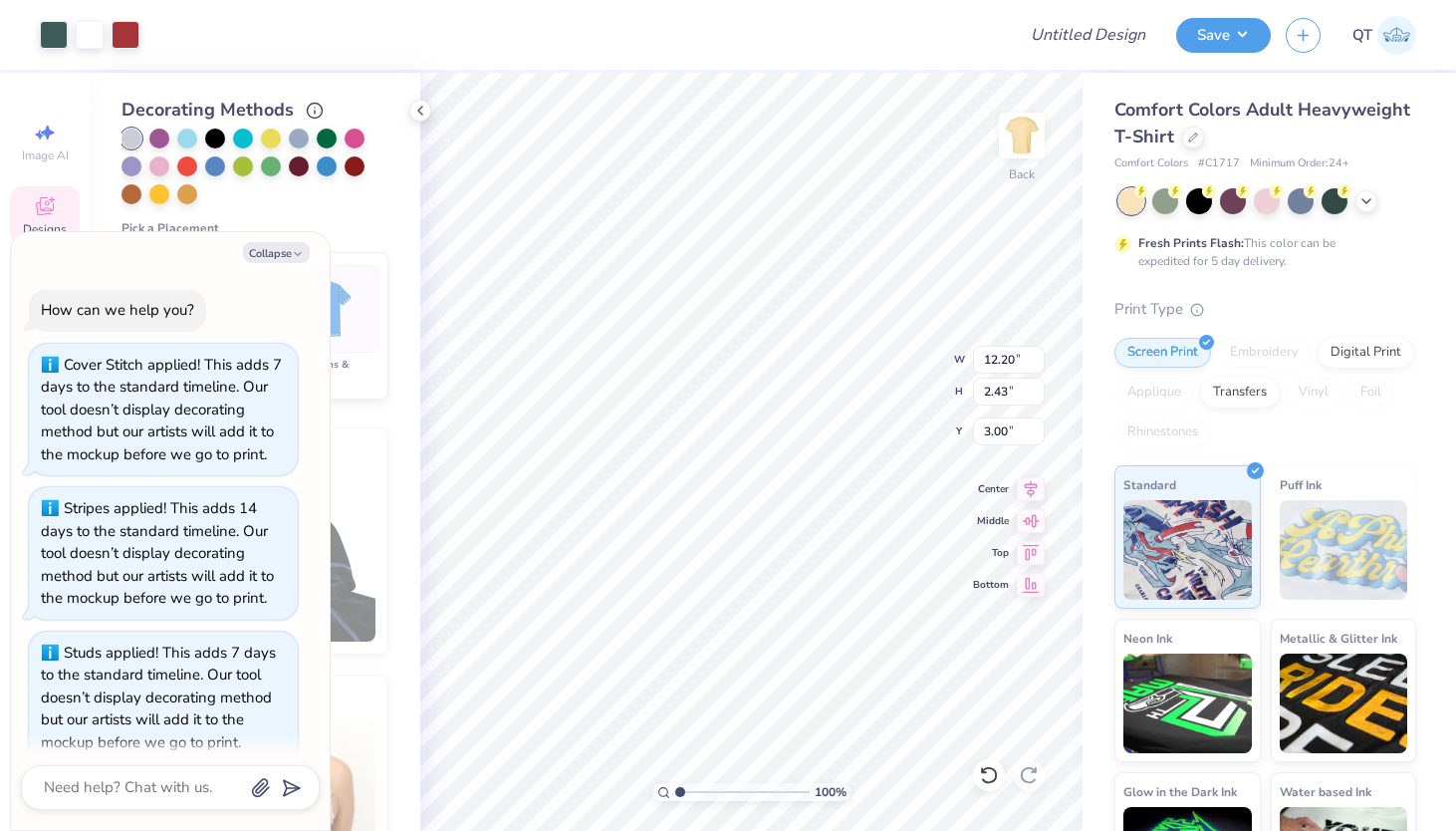 scroll, scrollTop: 24, scrollLeft: 0, axis: vertical 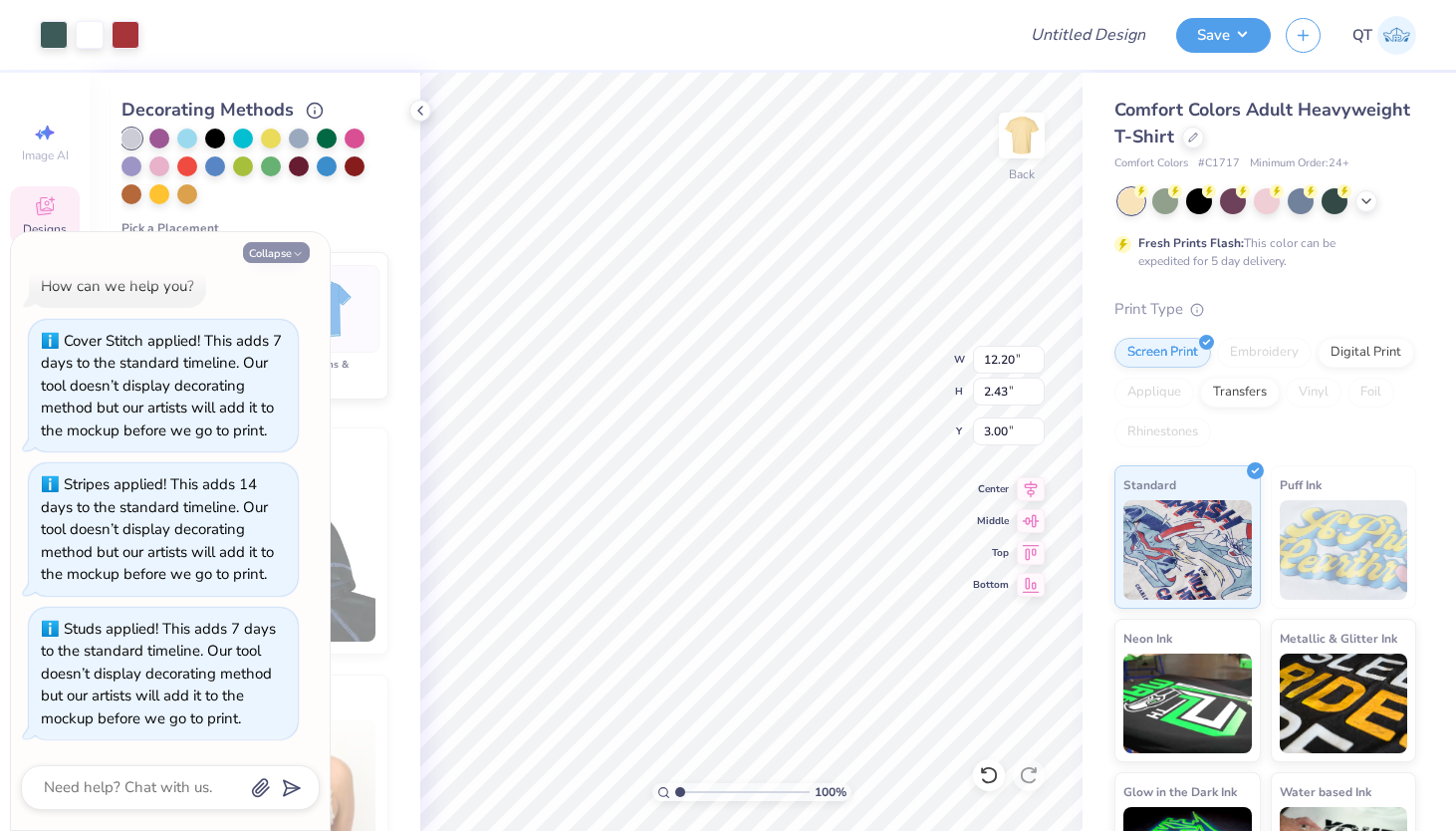 click on "Collapse" at bounding box center (276, 252) 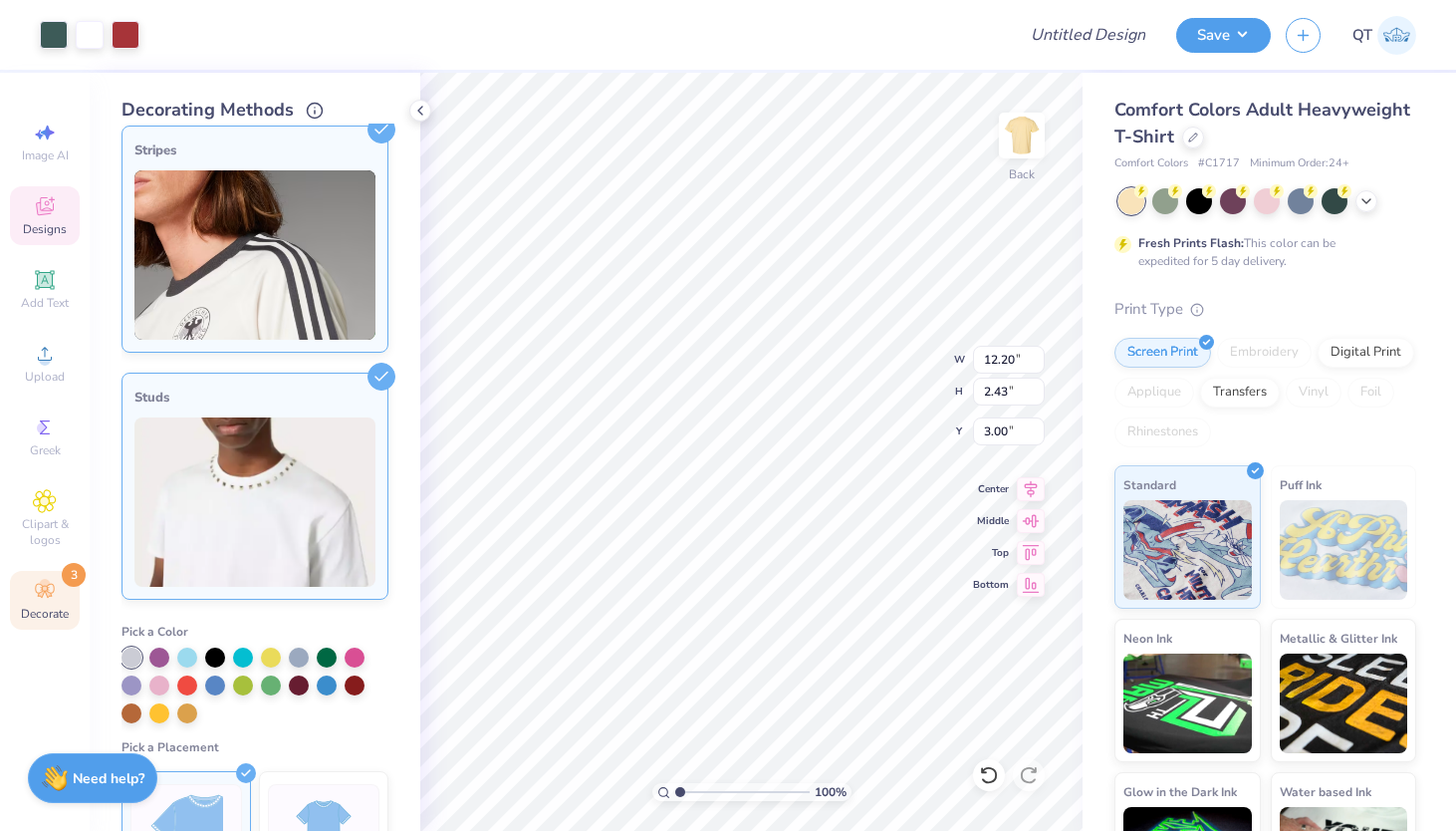 scroll, scrollTop: 0, scrollLeft: 0, axis: both 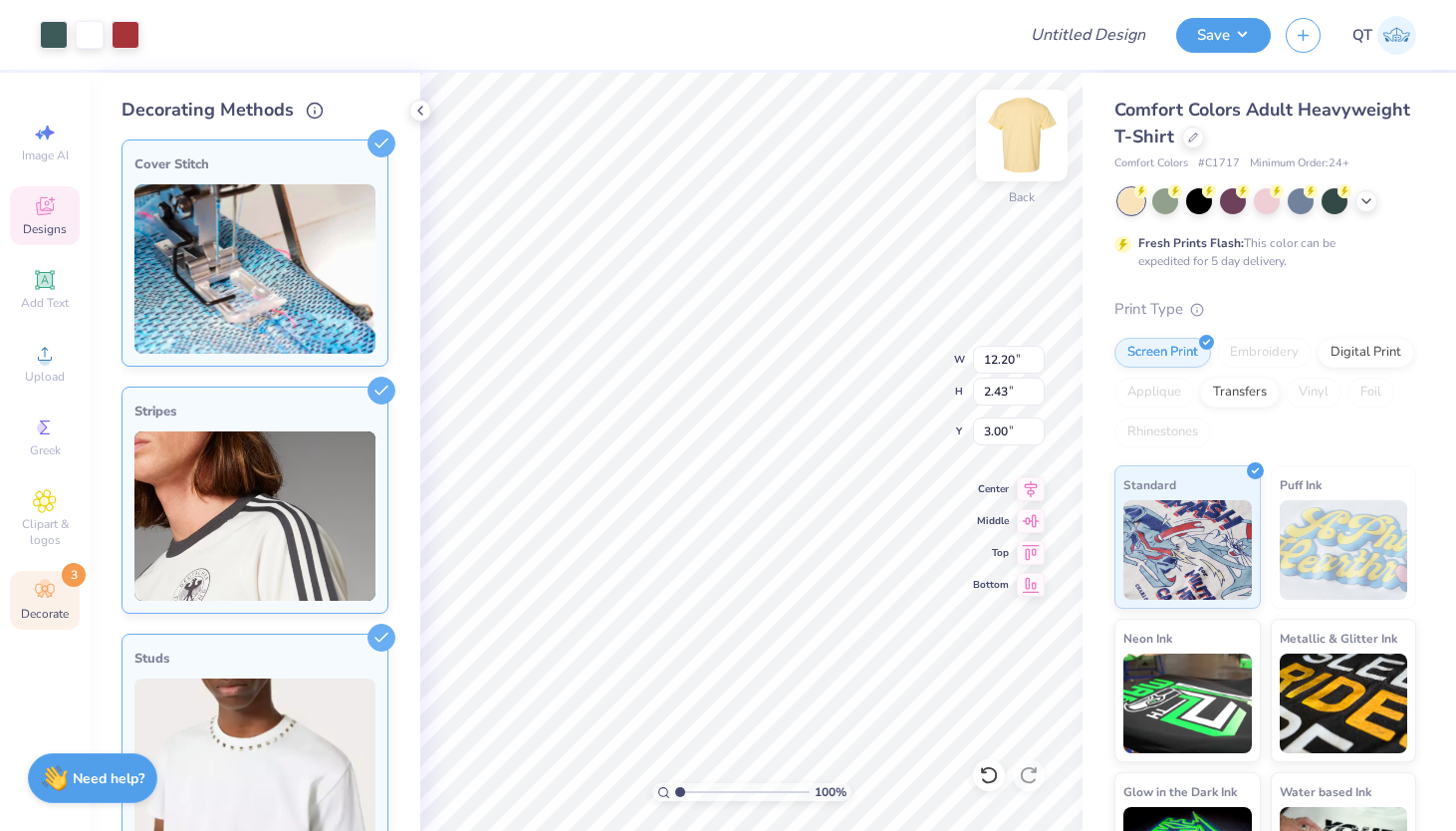click at bounding box center (1022, 136) 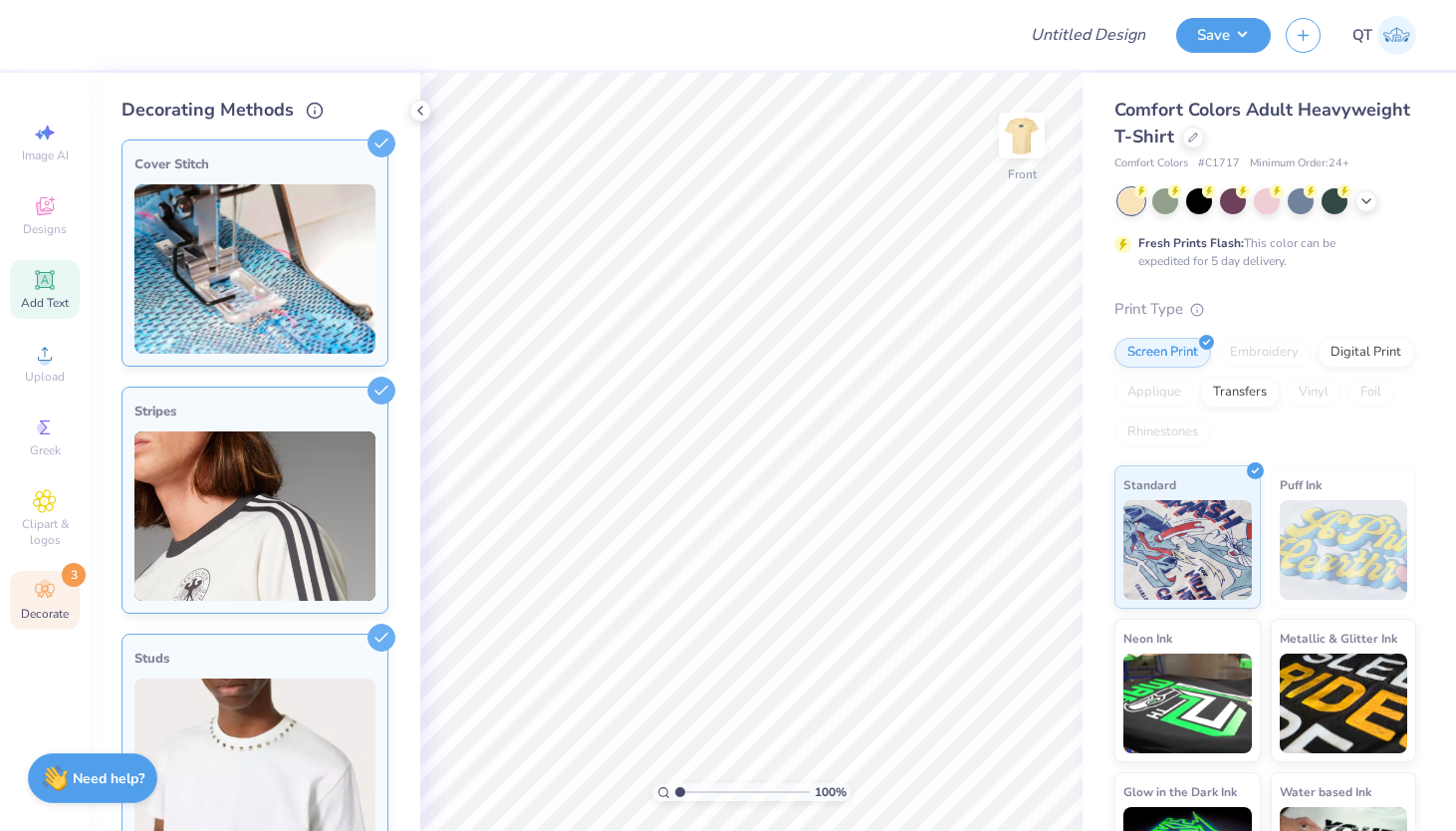 click on "Add Text" at bounding box center (45, 289) 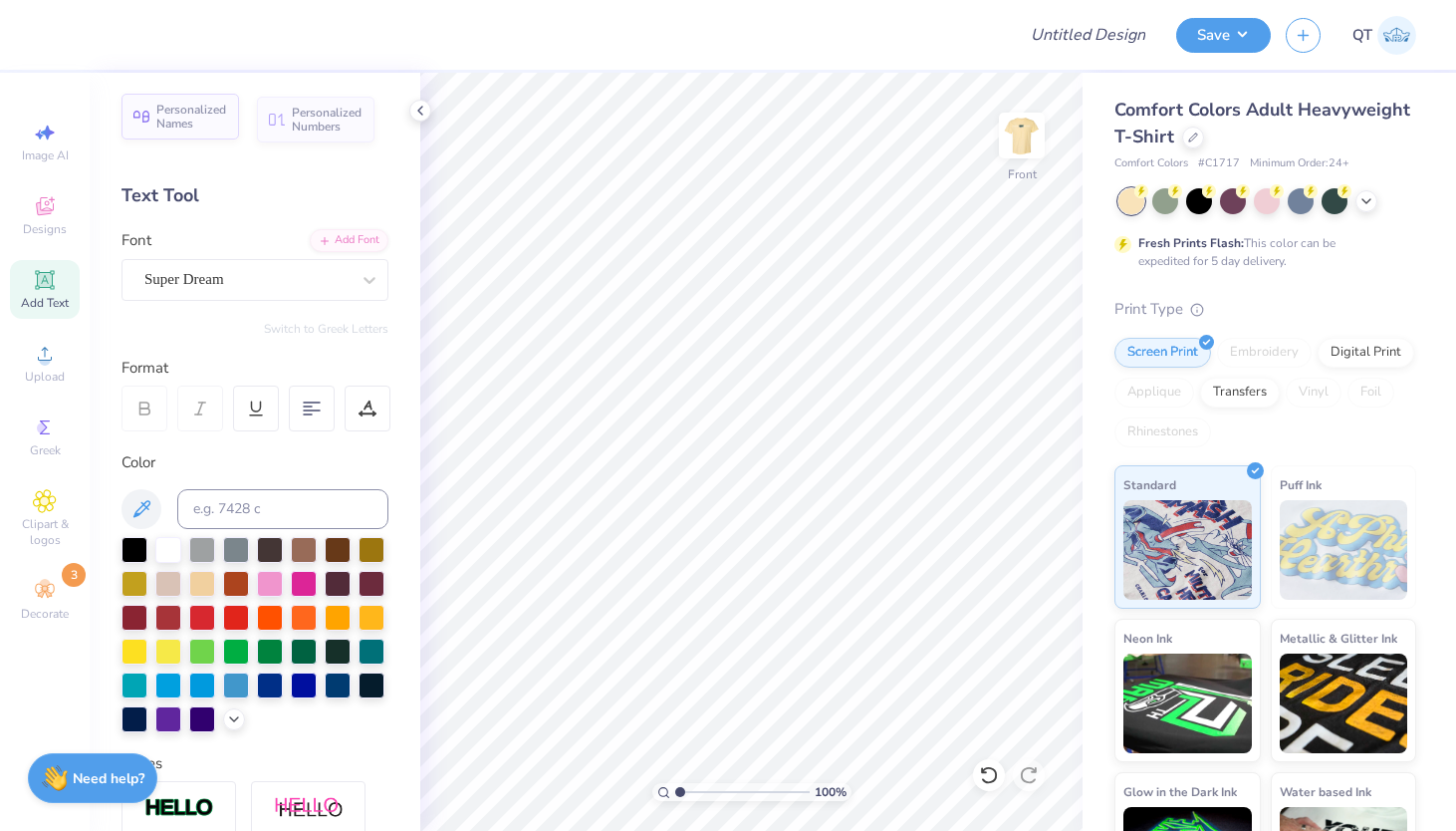 click on "Personalized Names" at bounding box center [191, 117] 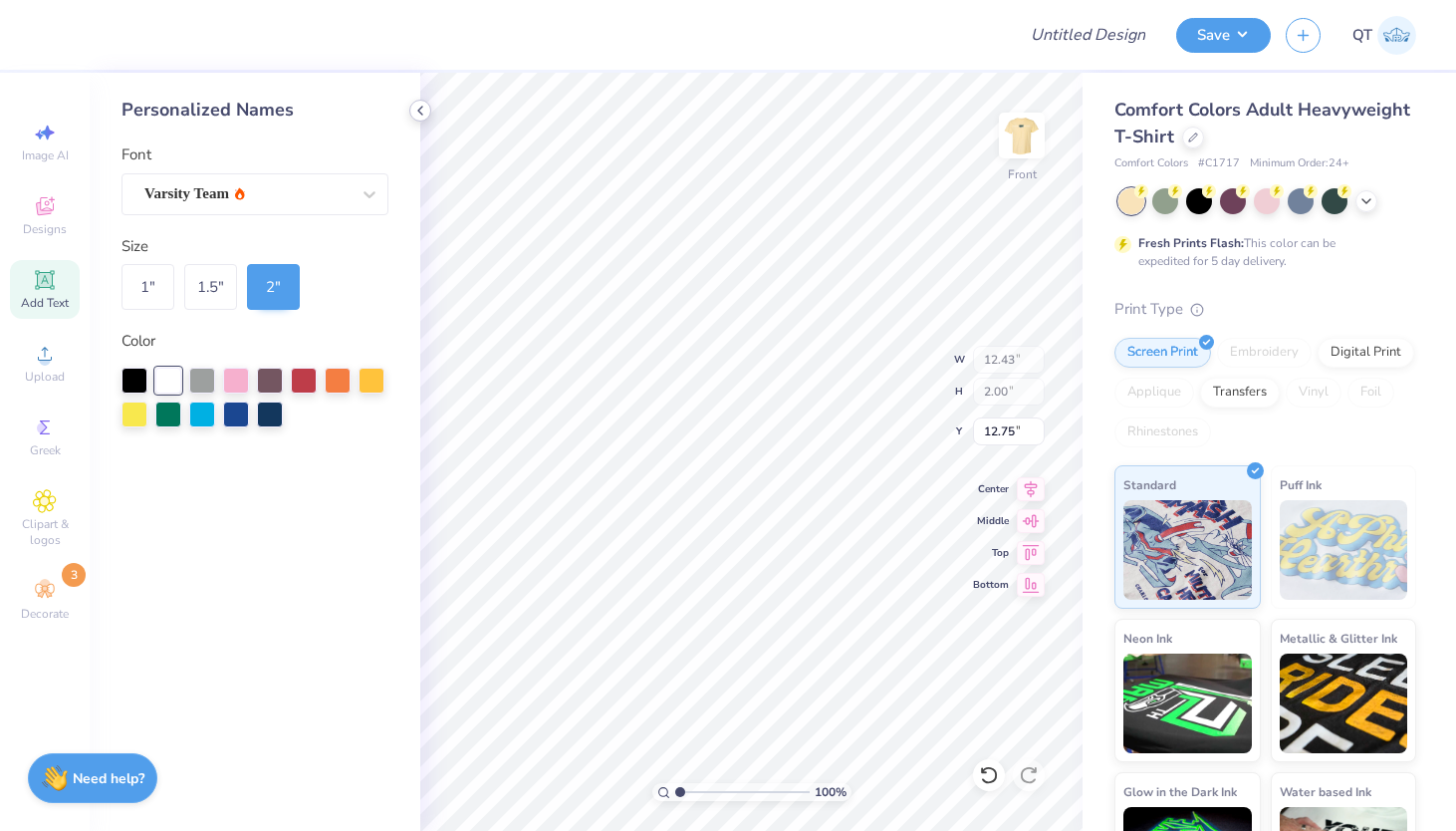 click 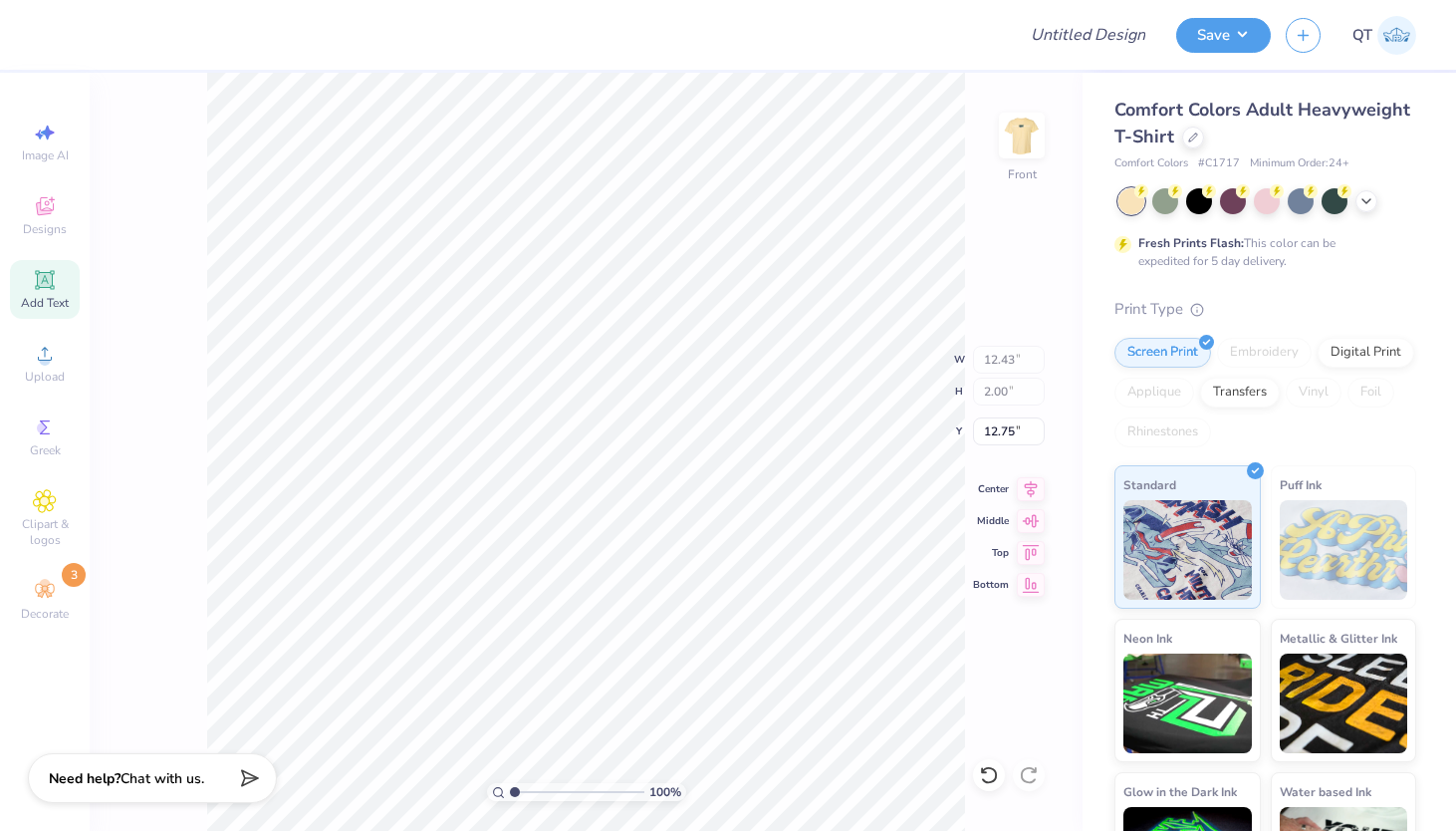 type on "4.60" 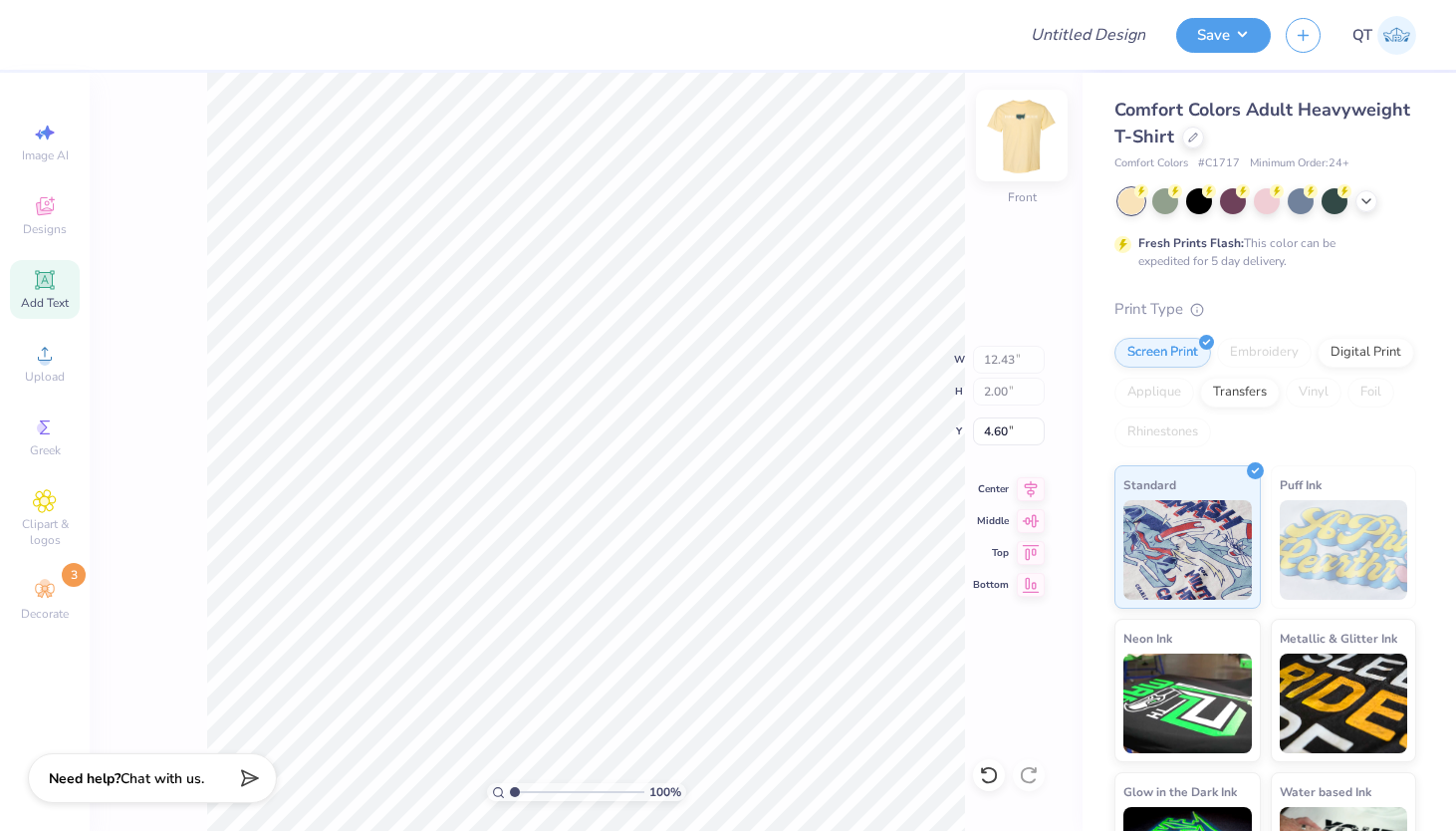click at bounding box center [1022, 136] 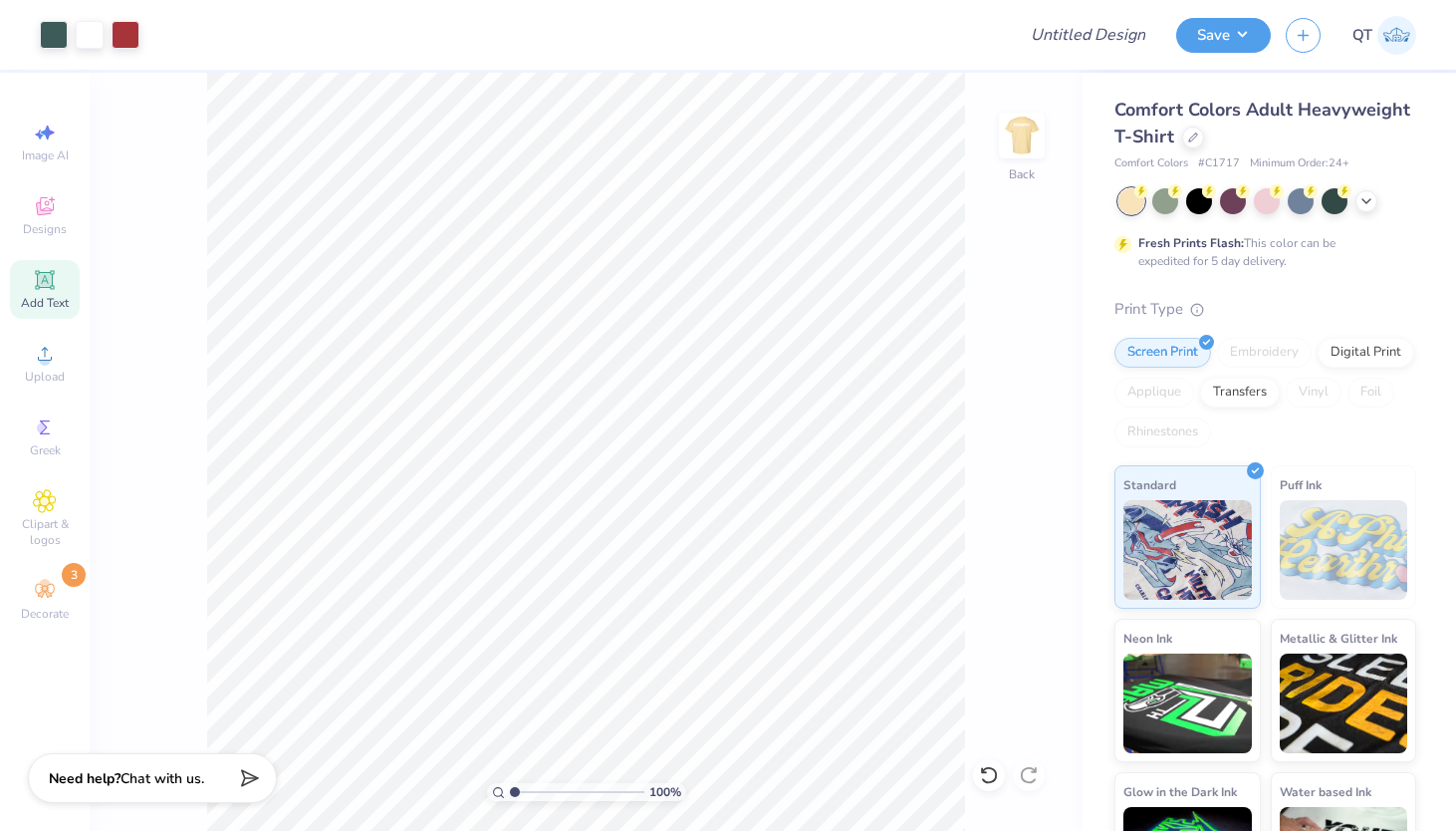 click at bounding box center (1022, 136) 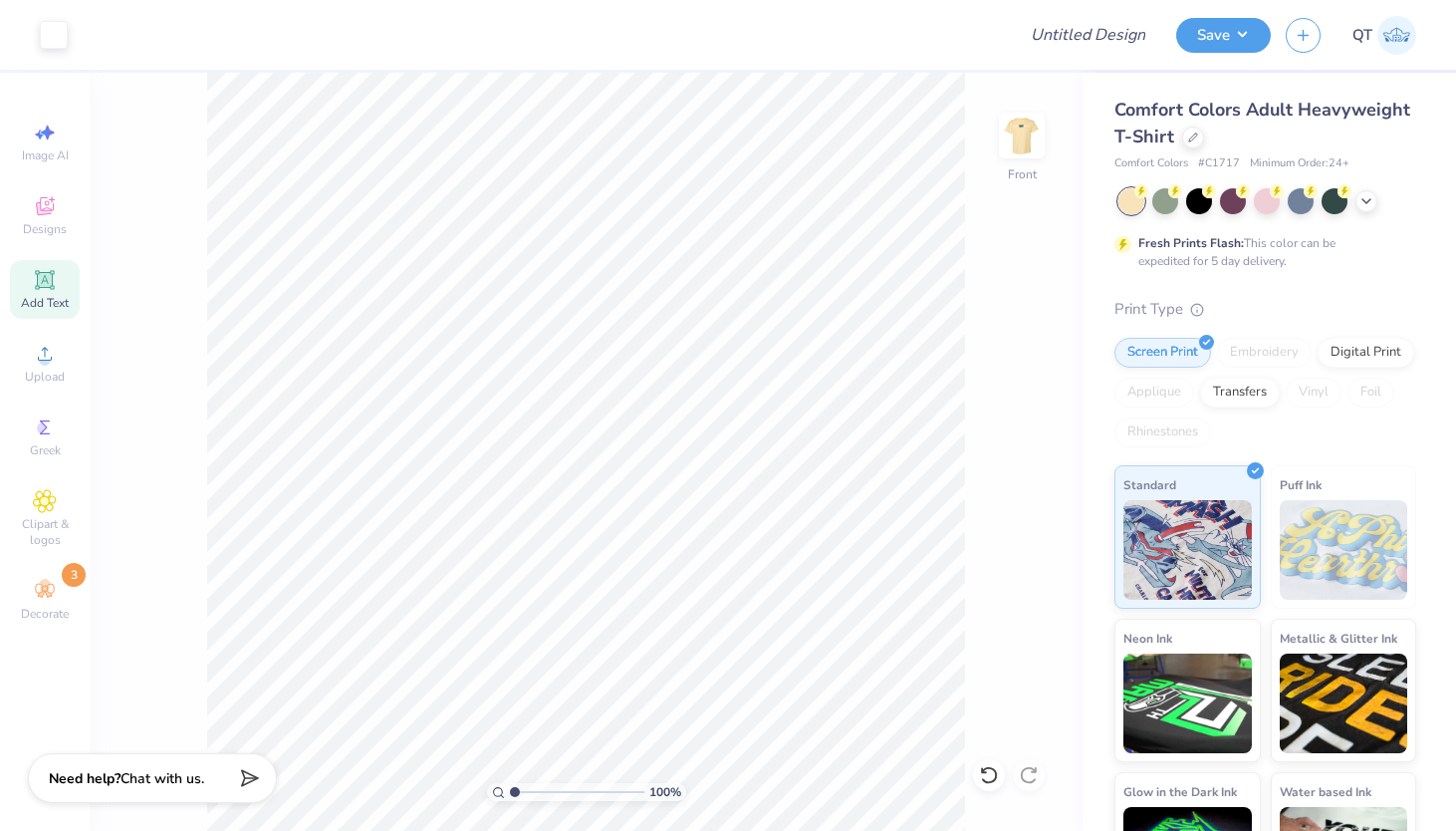 click 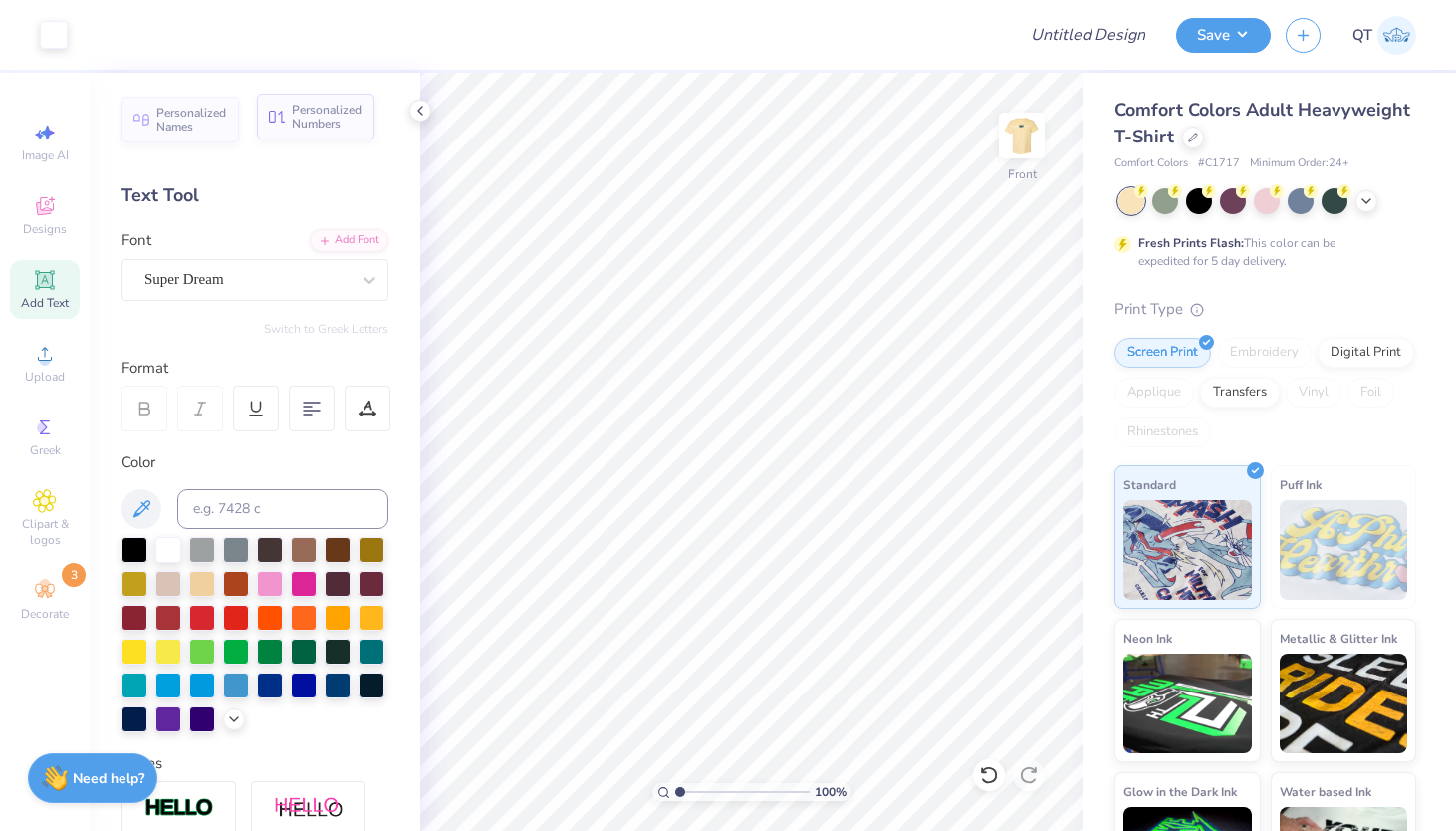 click on "Personalized Numbers" at bounding box center [327, 117] 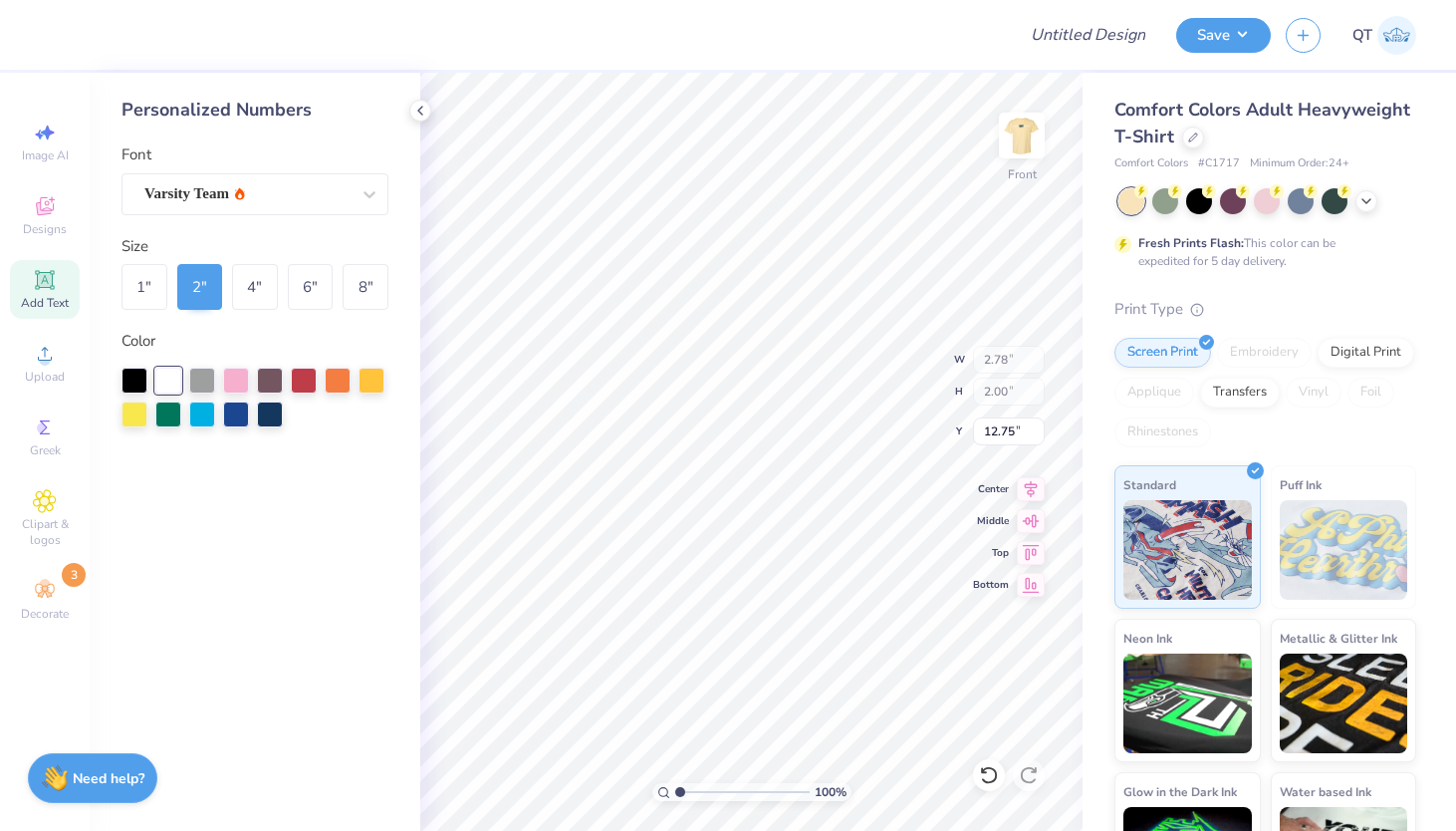type on "7.49" 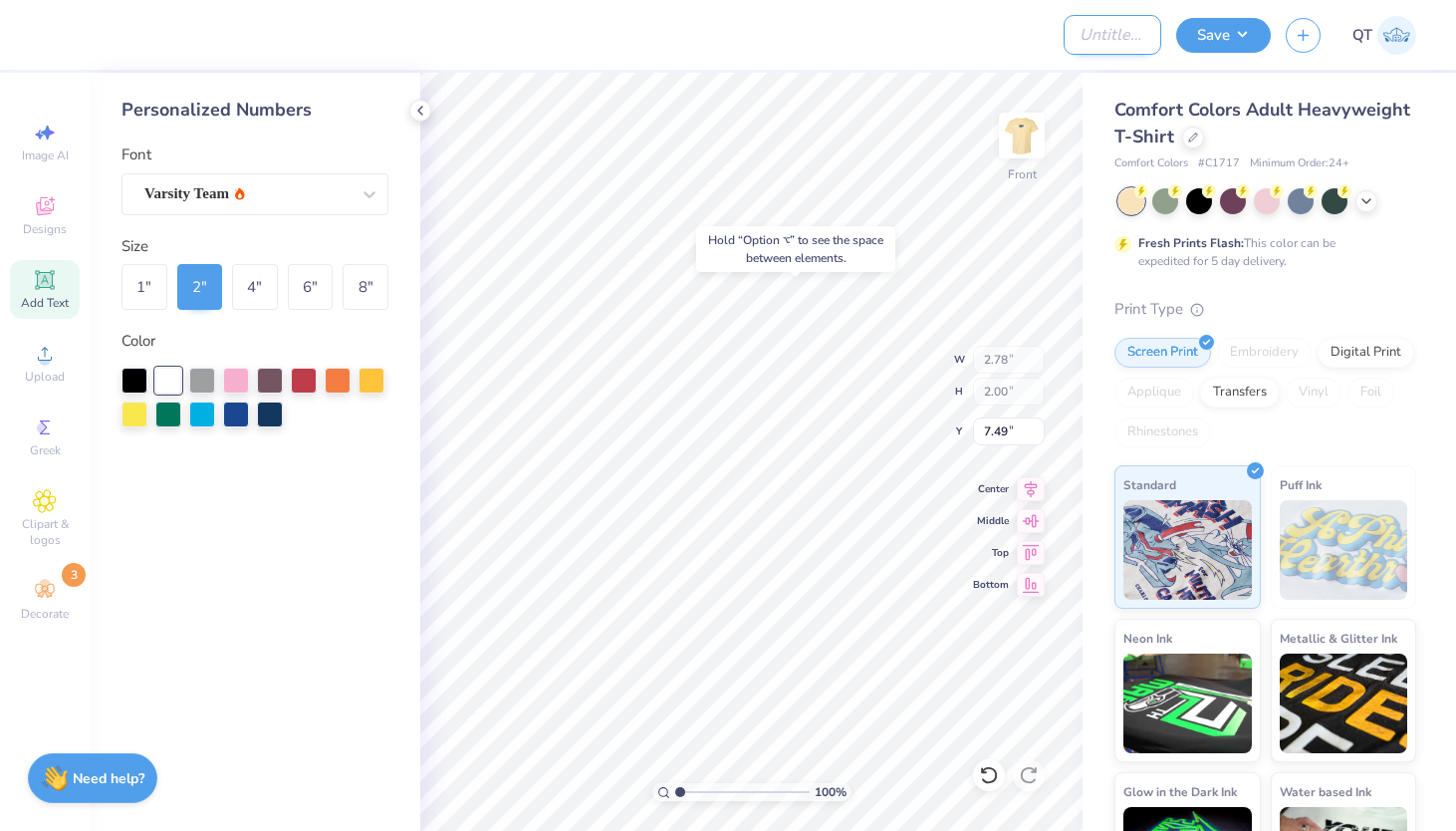 click on "Design Title" at bounding box center (1112, 35) 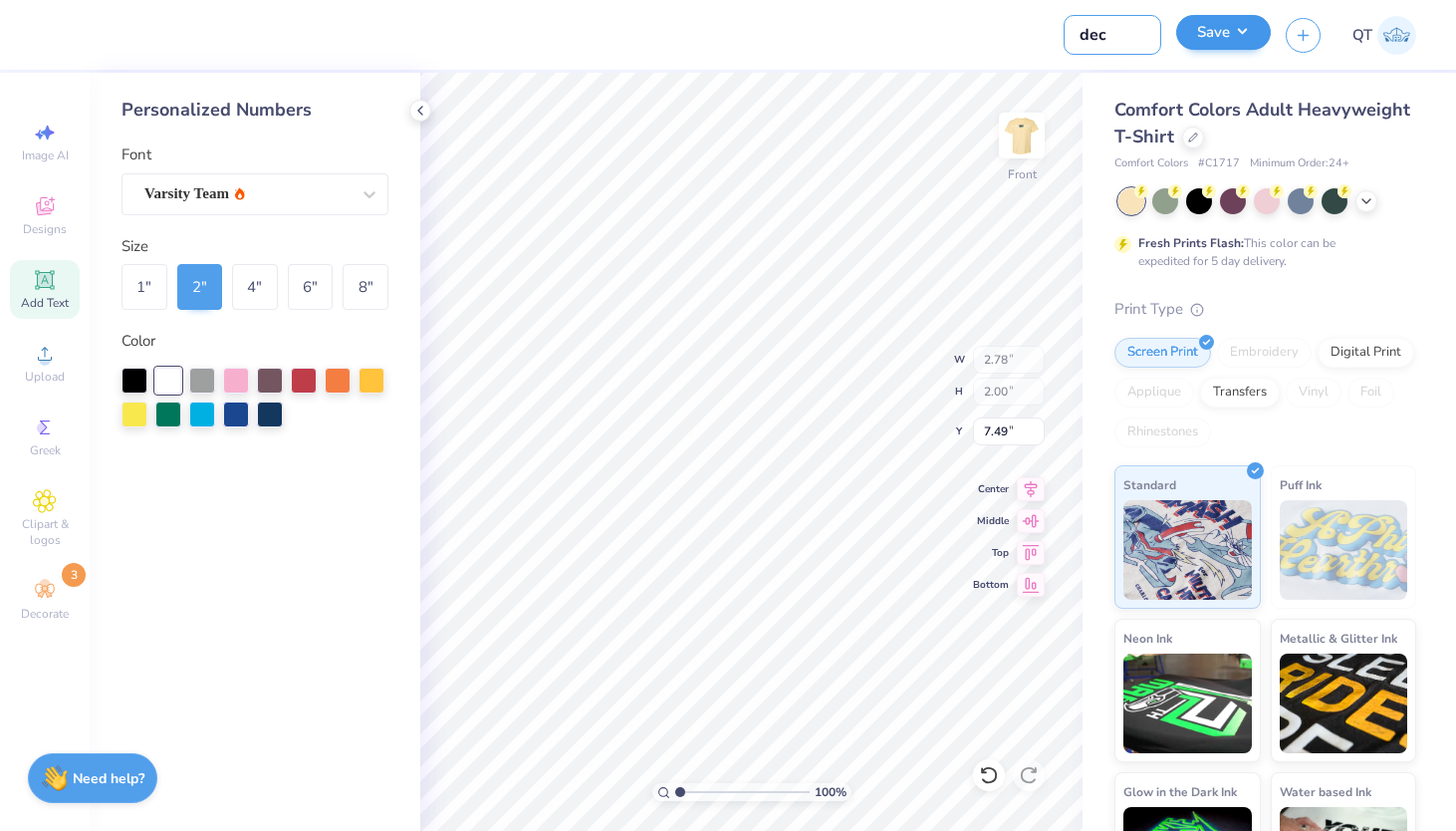 type on "dec" 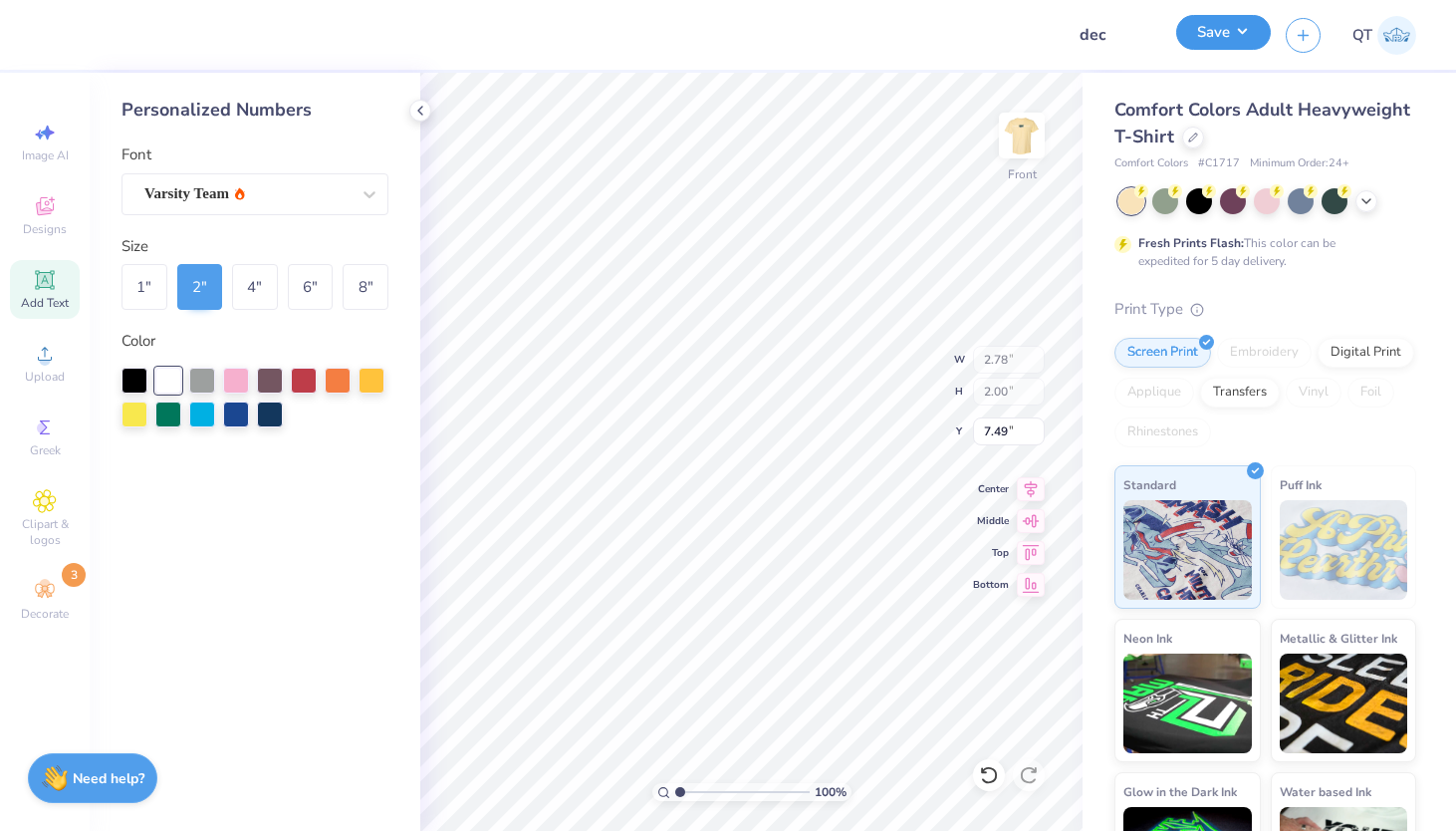 click on "Save" at bounding box center (1223, 32) 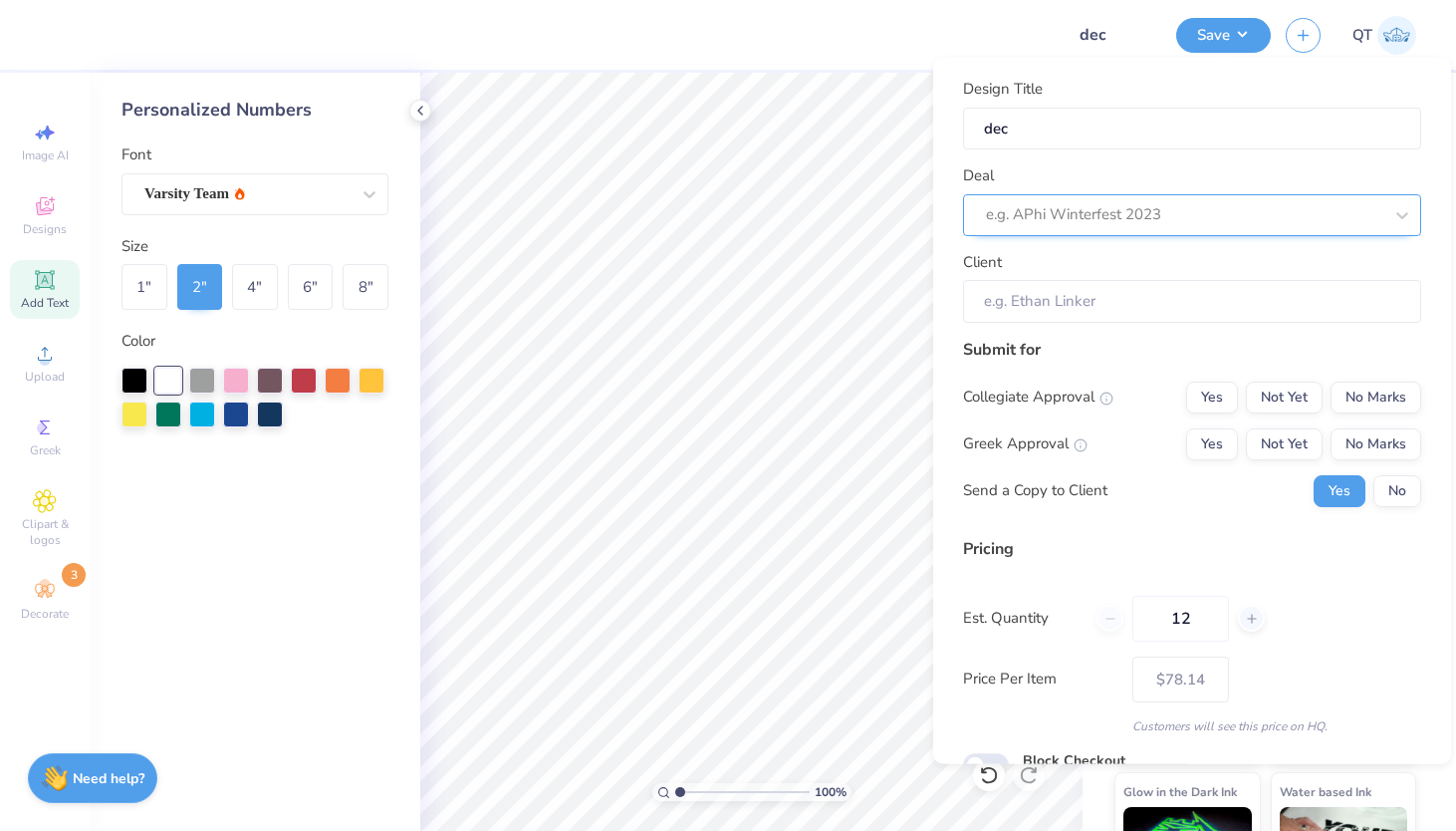 click on "e.g. APhi Winterfest 2023" at bounding box center (1192, 214) 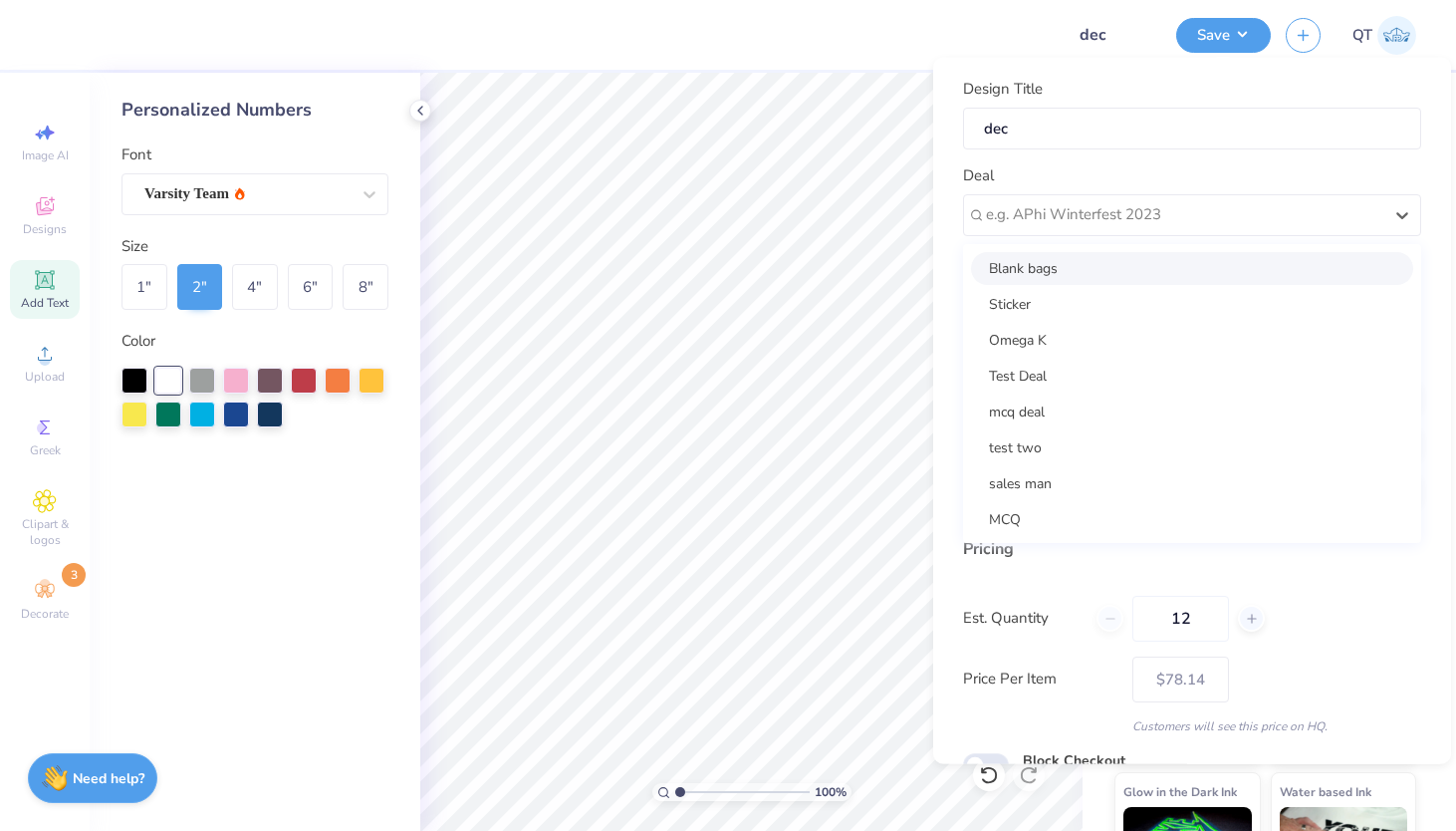 click on "Blank bags" at bounding box center (1192, 267) 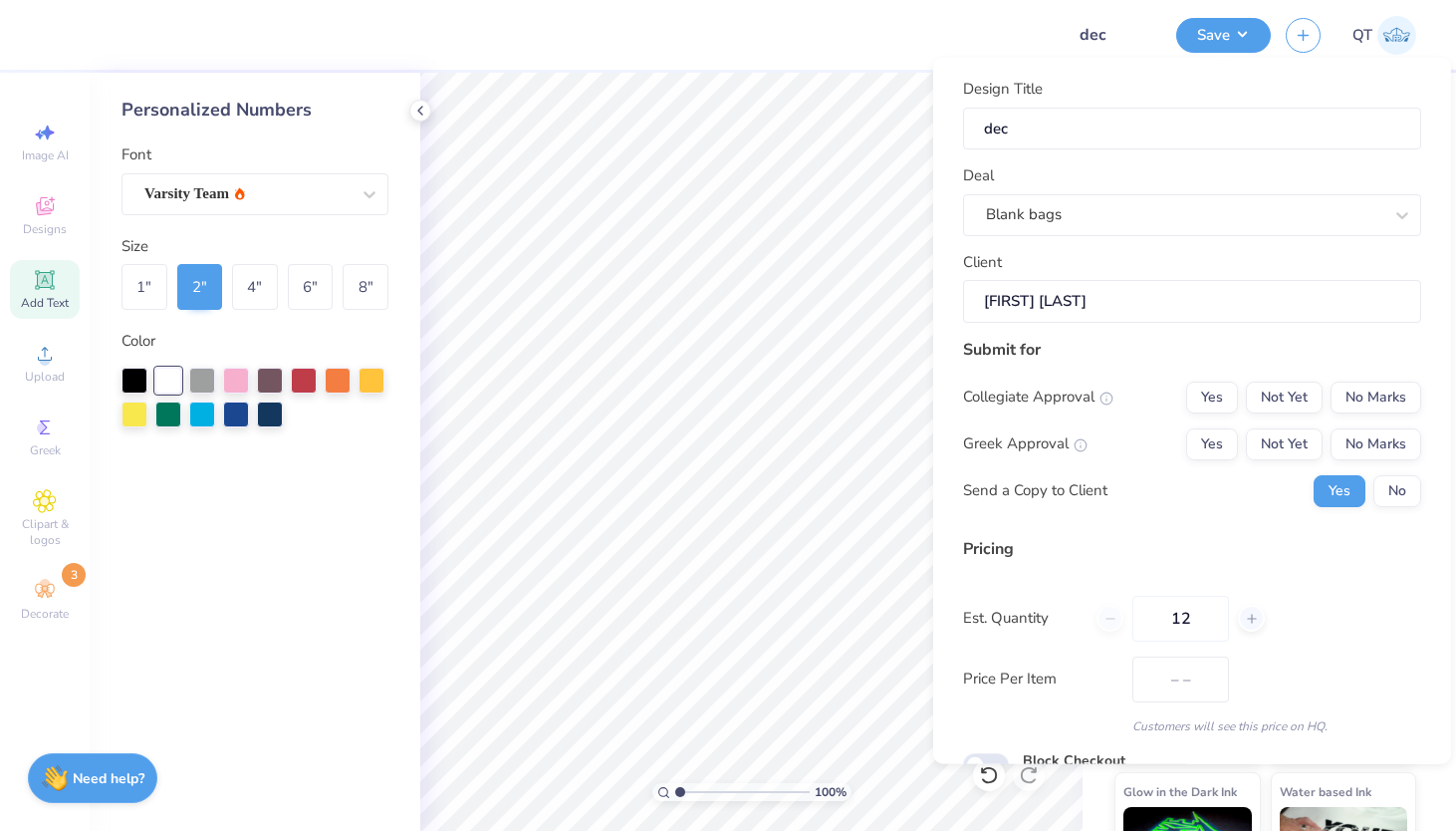 type on "$78.14" 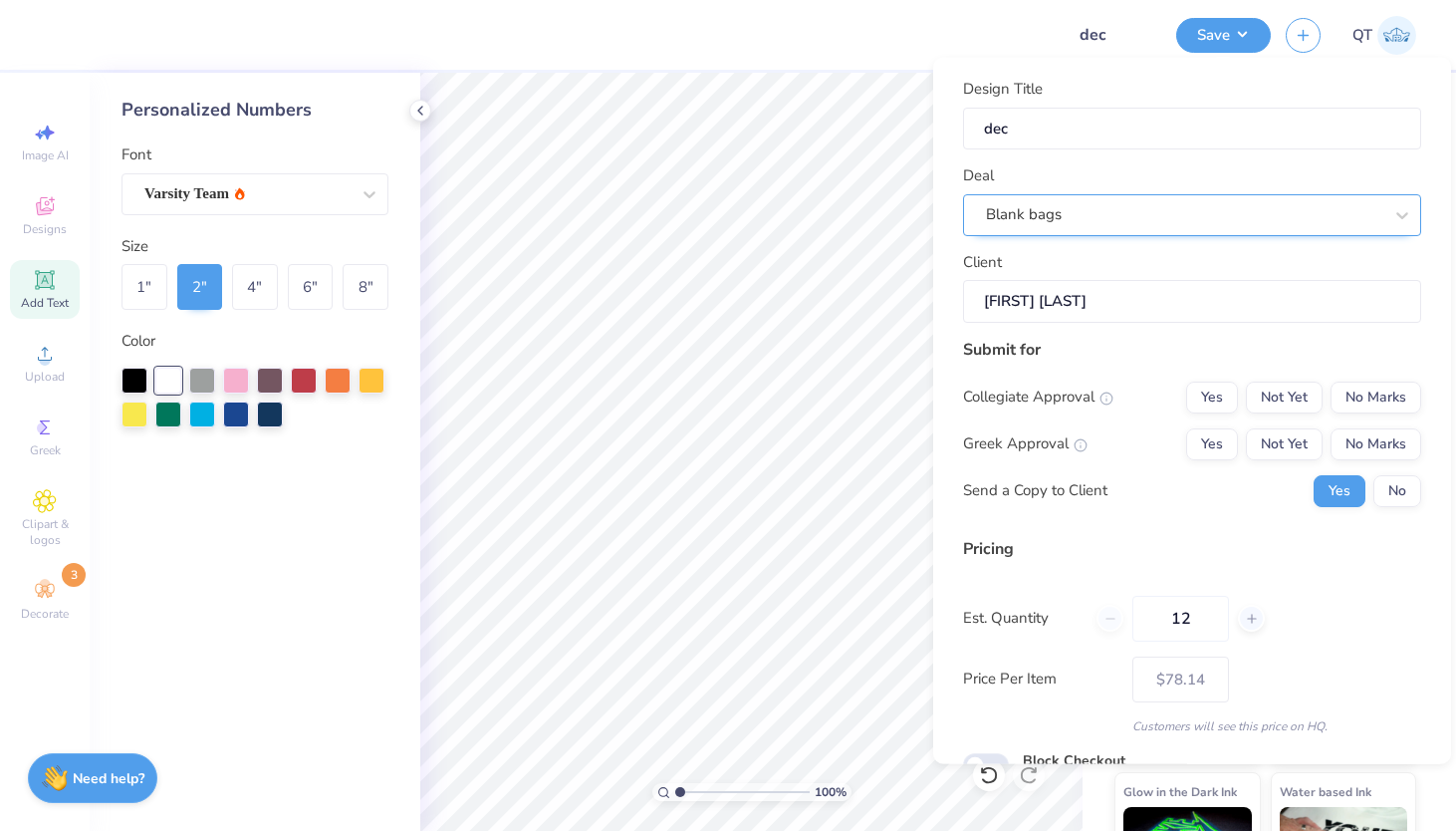 click on "Blank bags" at bounding box center [1184, 214] 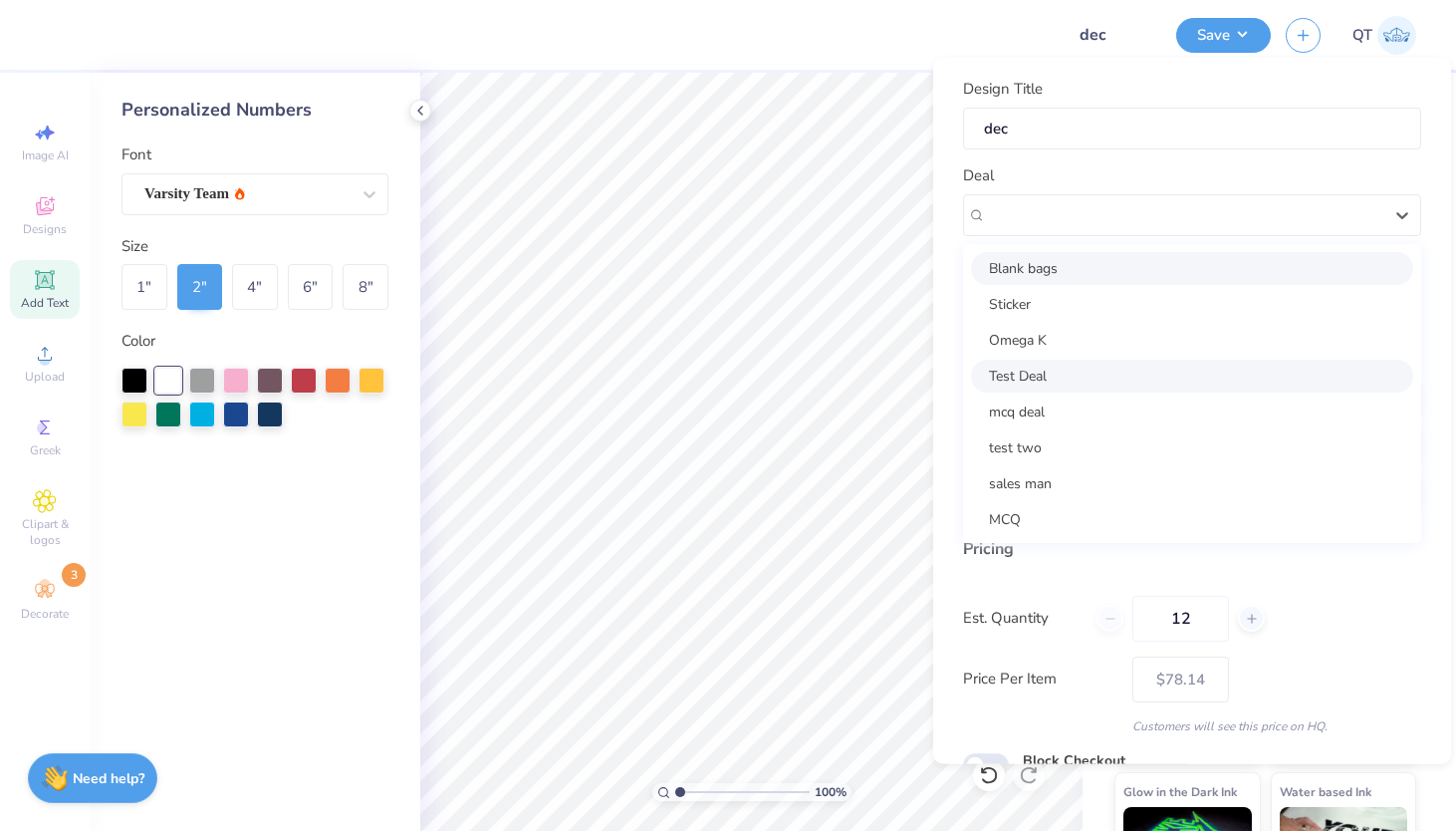 click on "Test Deal" at bounding box center (1192, 375) 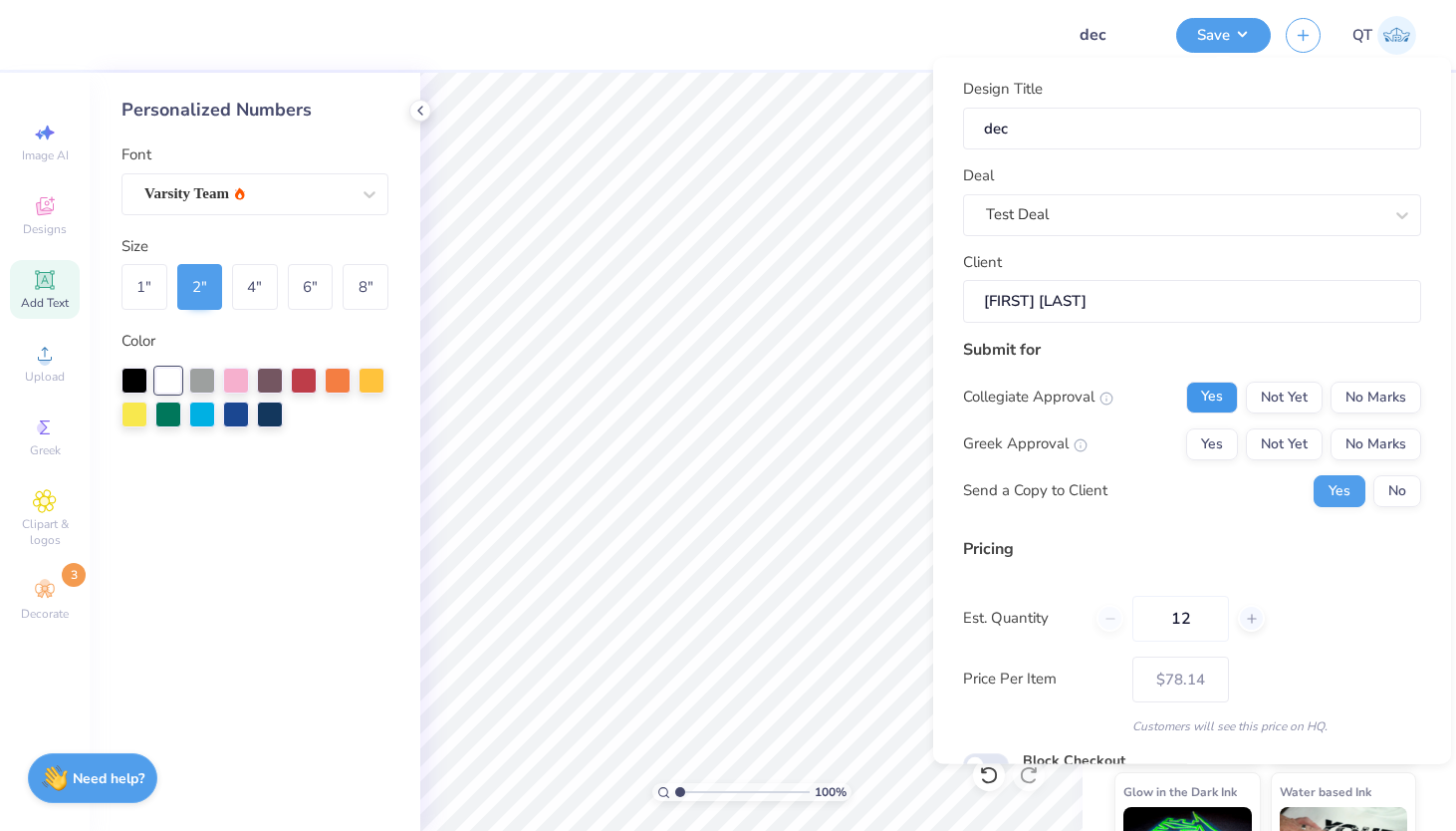 click on "Yes" at bounding box center (1212, 397) 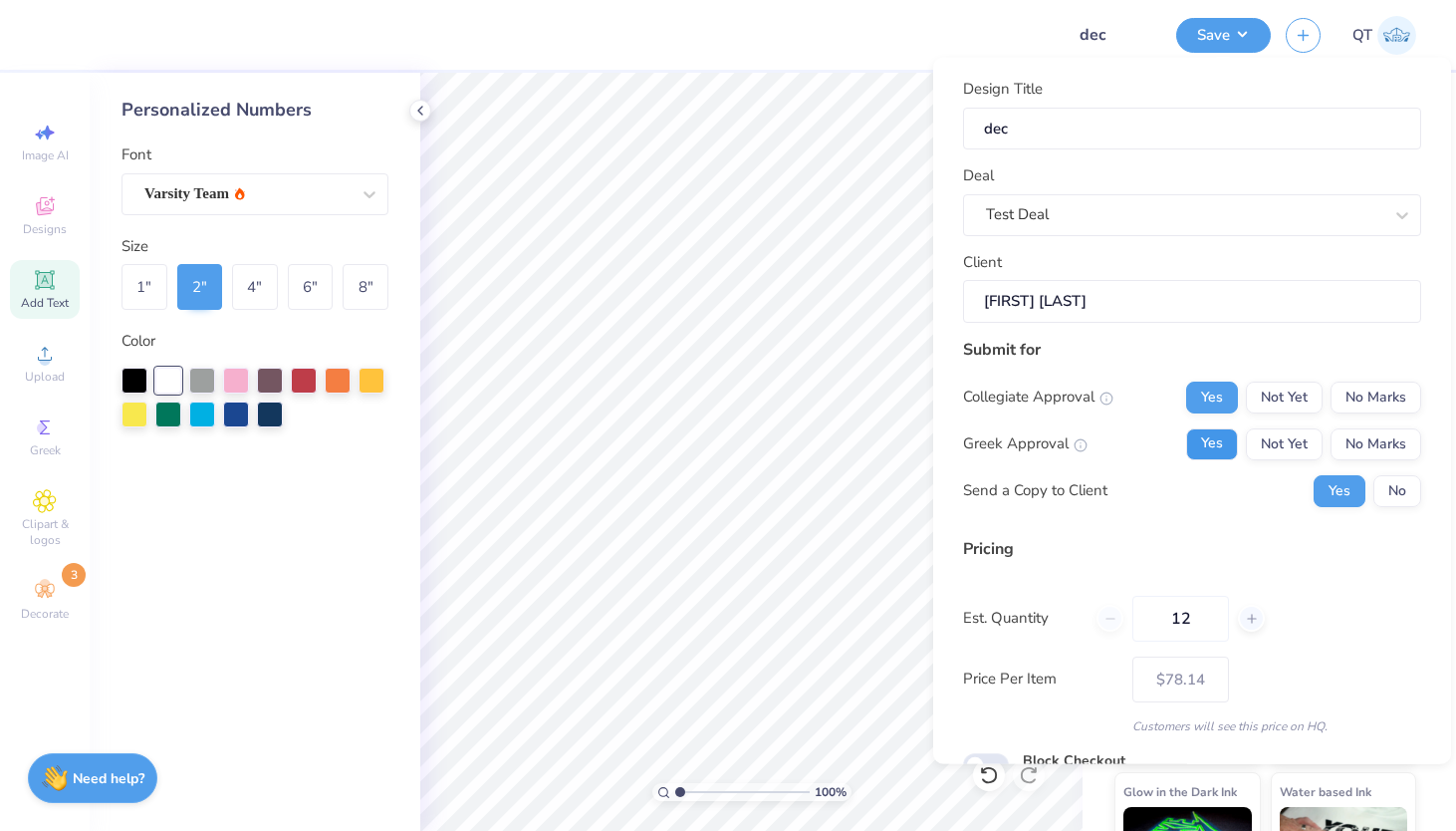 click on "Yes" at bounding box center (1212, 443) 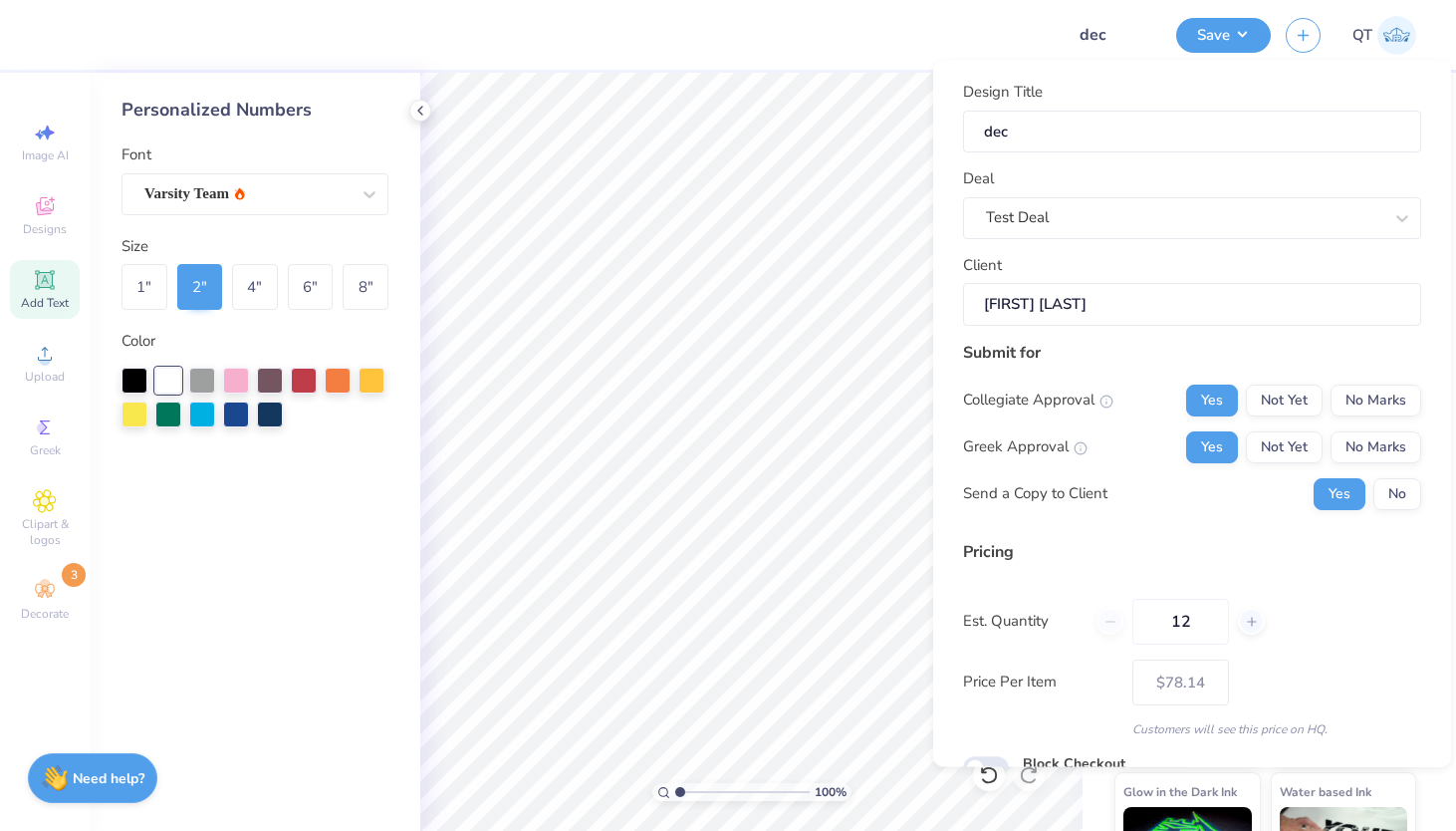 scroll, scrollTop: 96, scrollLeft: 0, axis: vertical 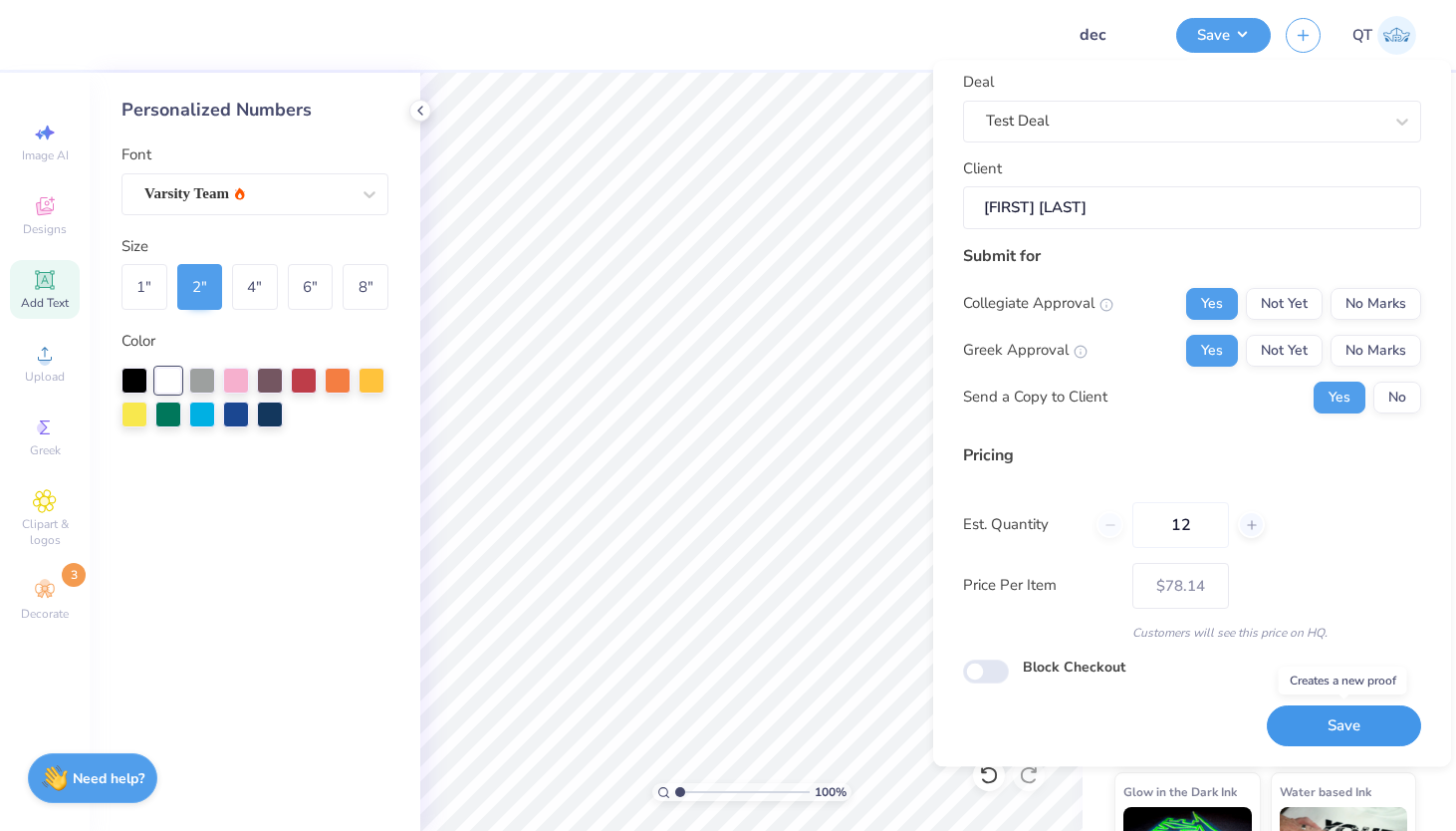 click on "Save" at bounding box center (1343, 726) 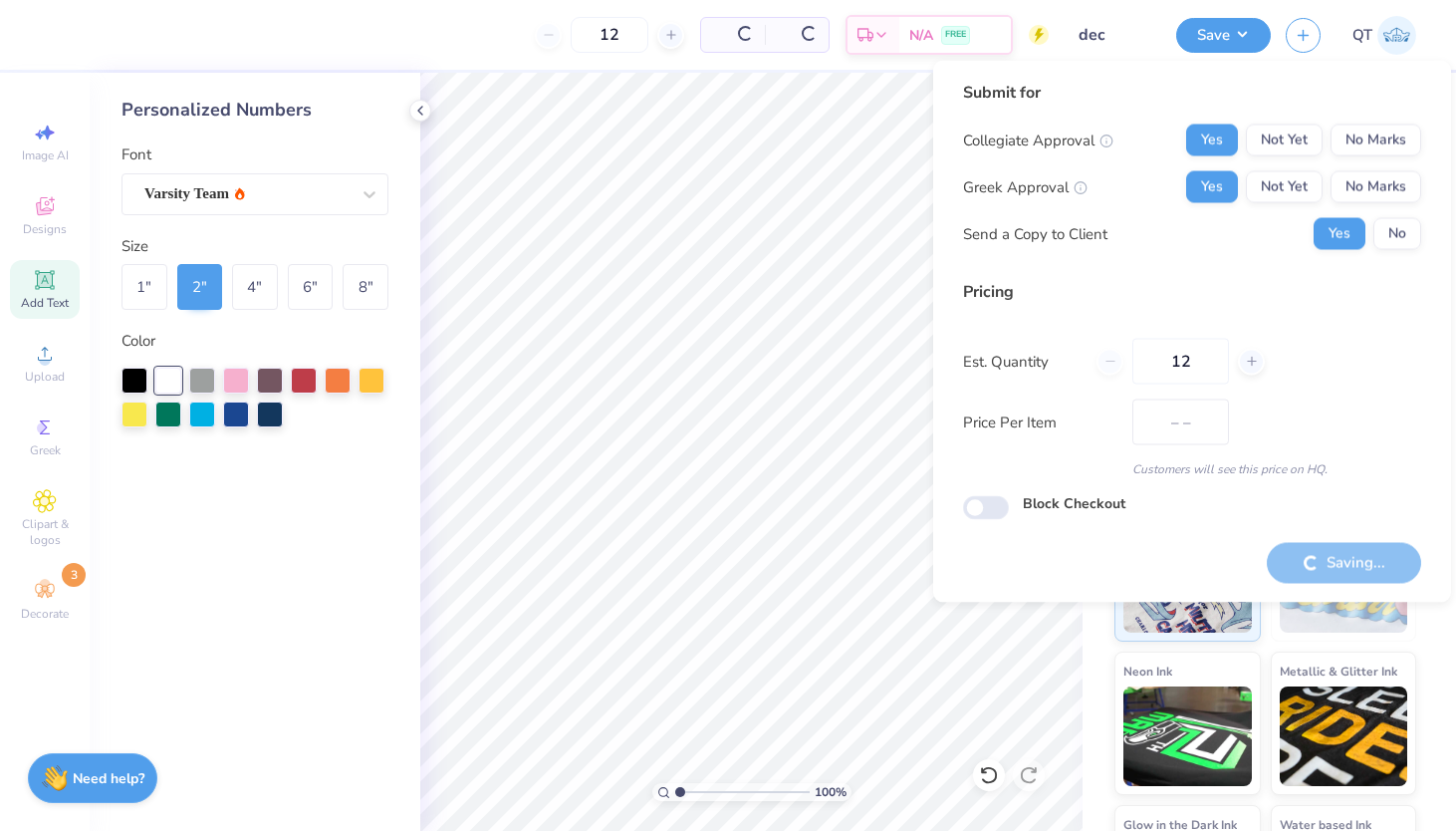 scroll, scrollTop: 0, scrollLeft: 0, axis: both 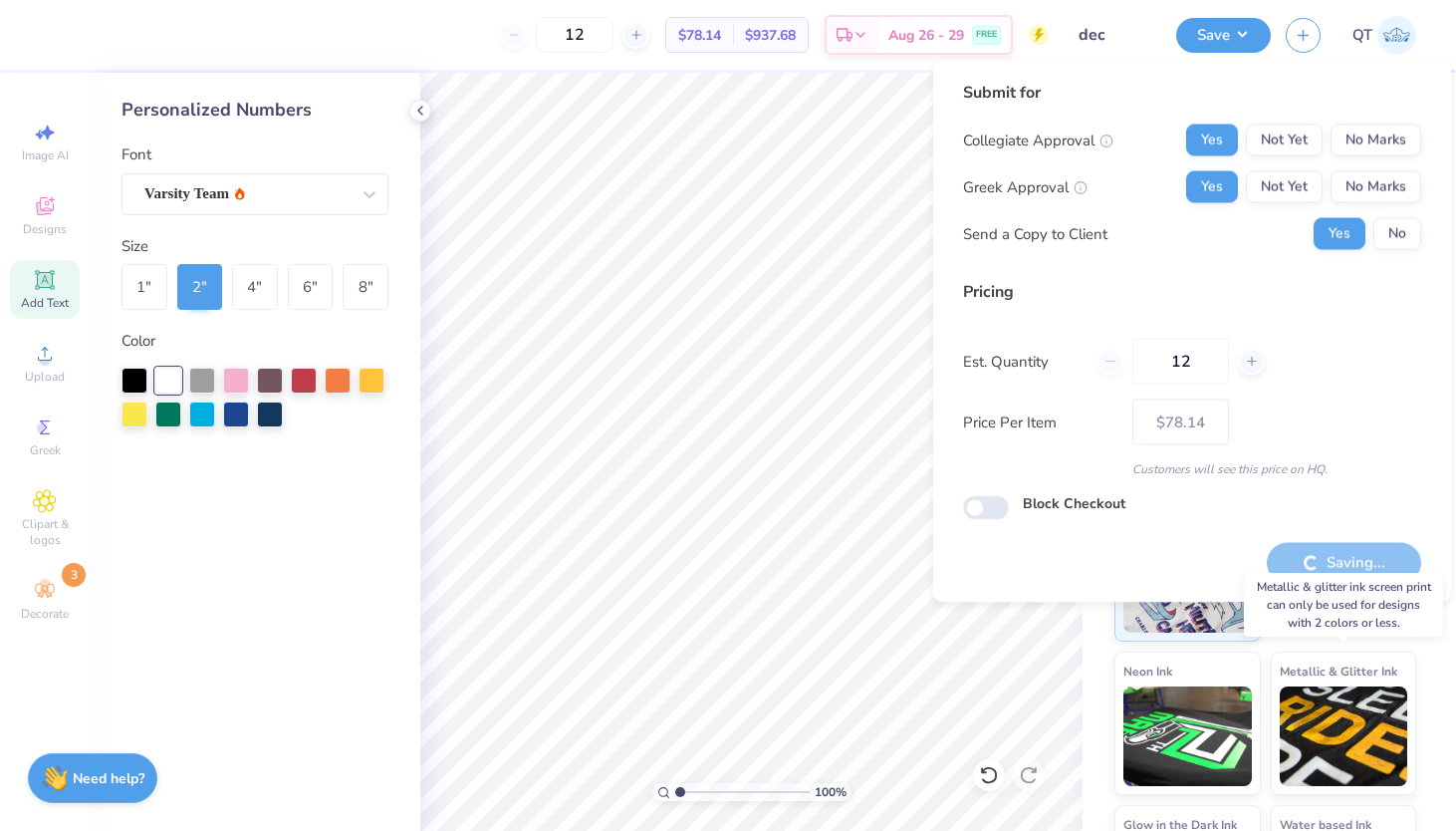 type on "– –" 